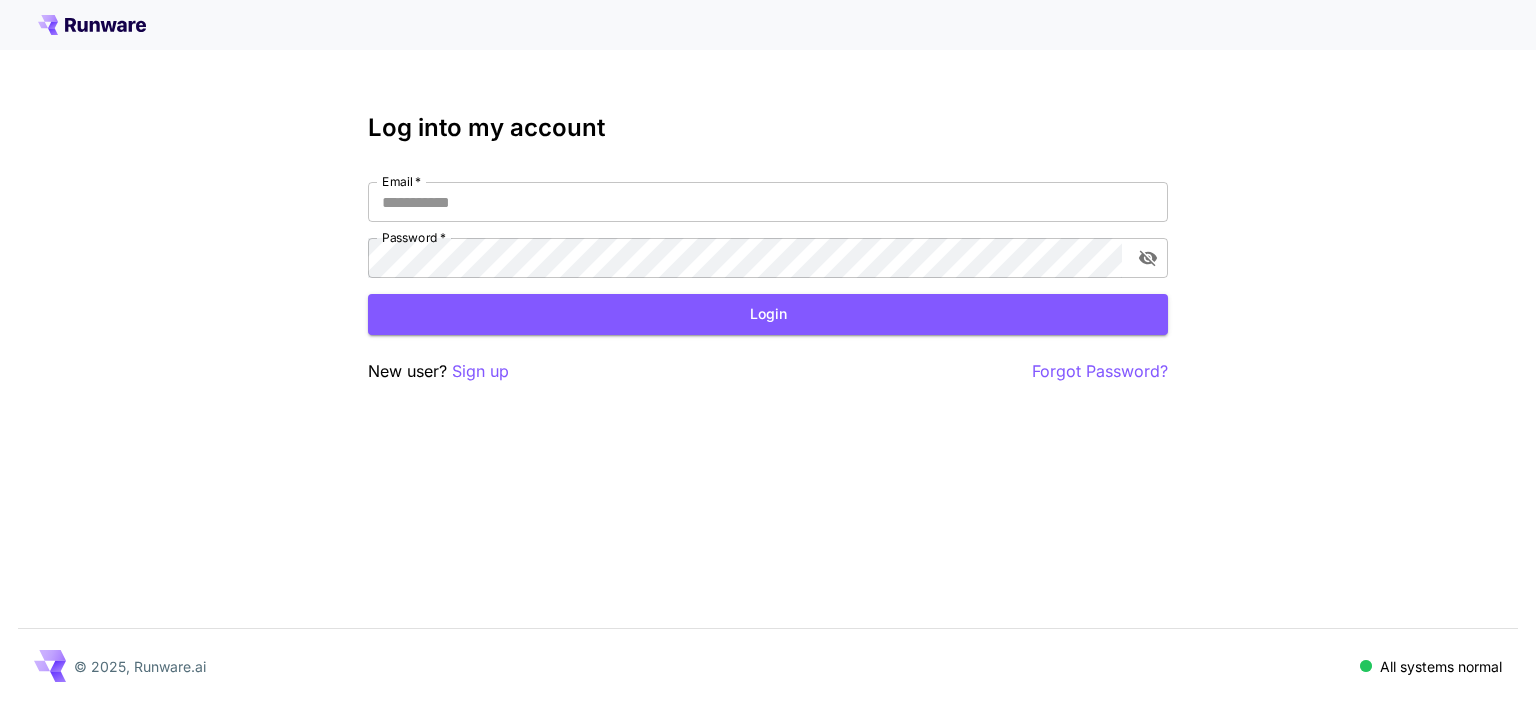 scroll, scrollTop: 0, scrollLeft: 0, axis: both 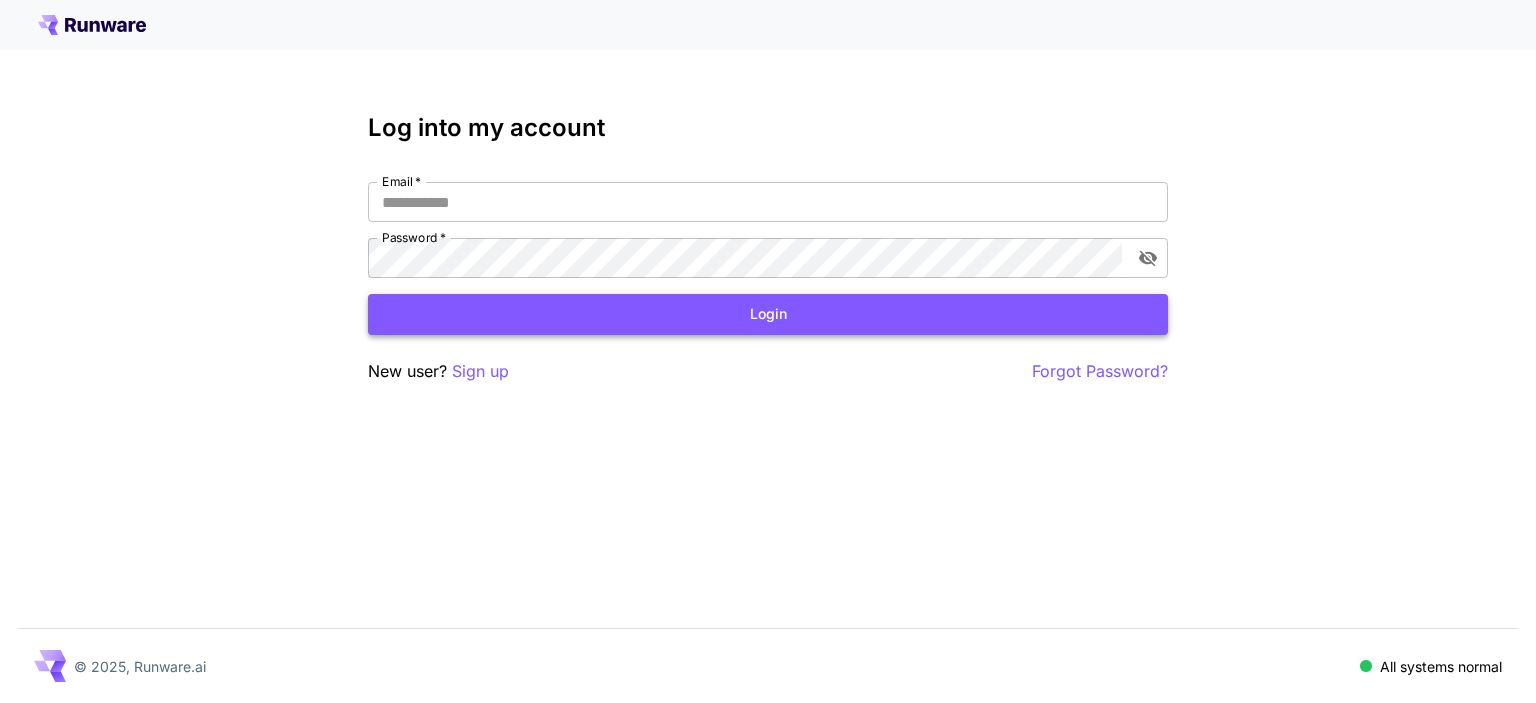 type on "**********" 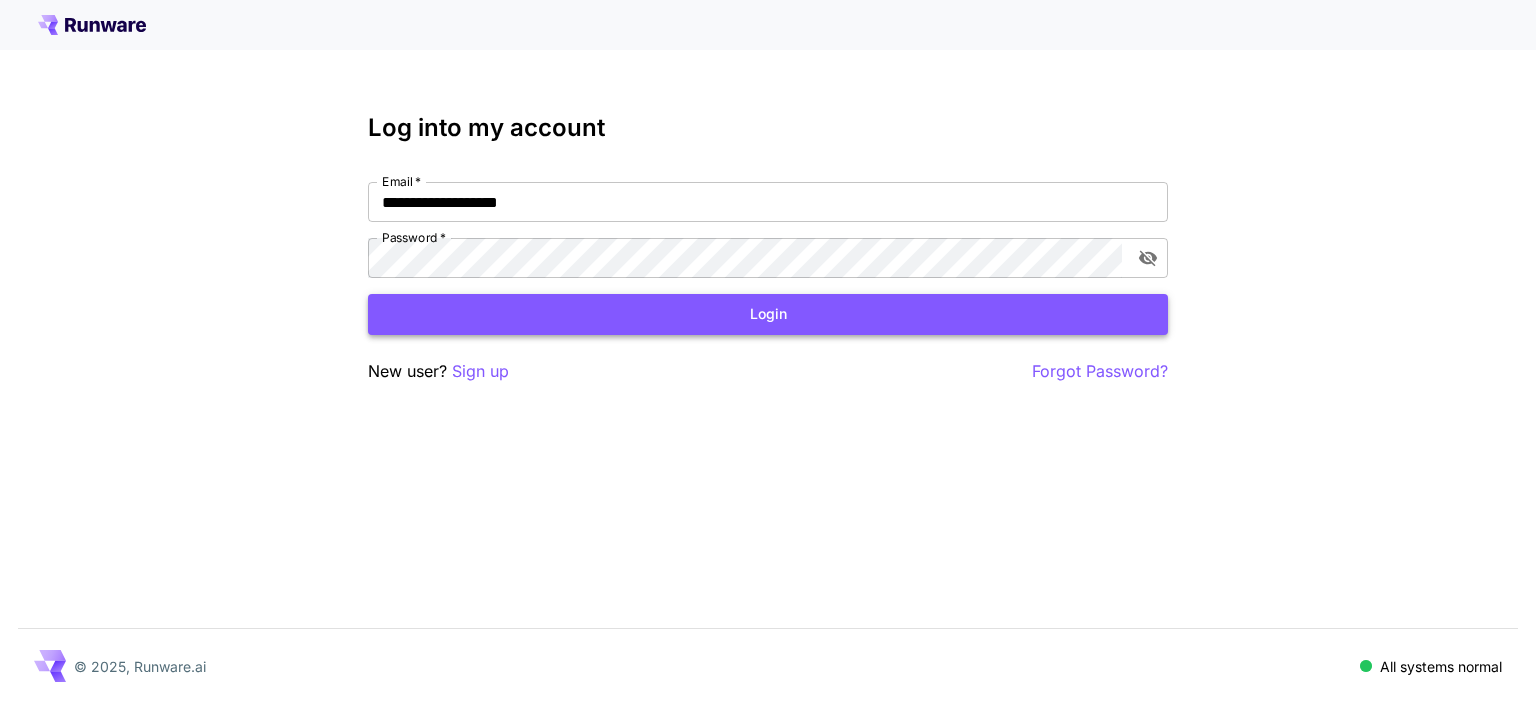 click on "Login" at bounding box center (768, 314) 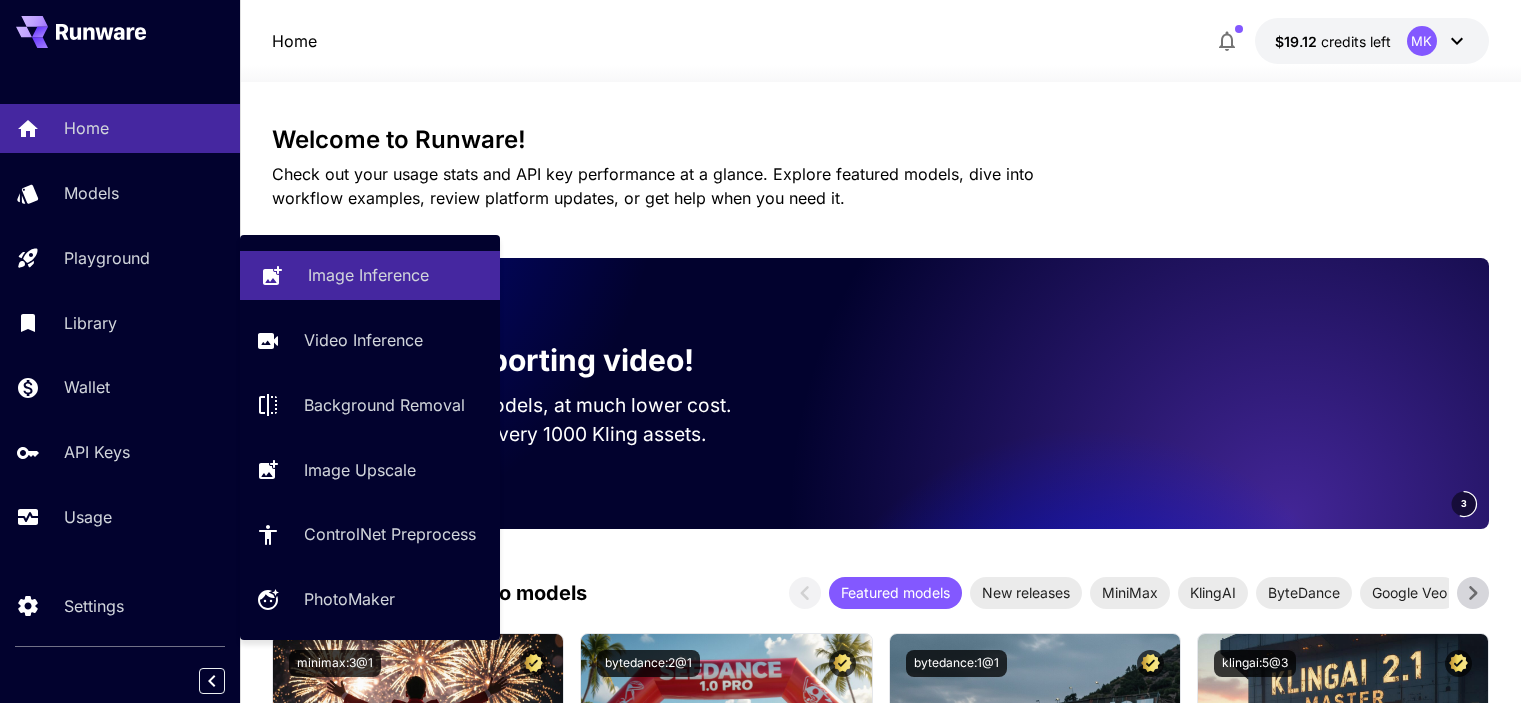 click on "Image Inference" at bounding box center [368, 275] 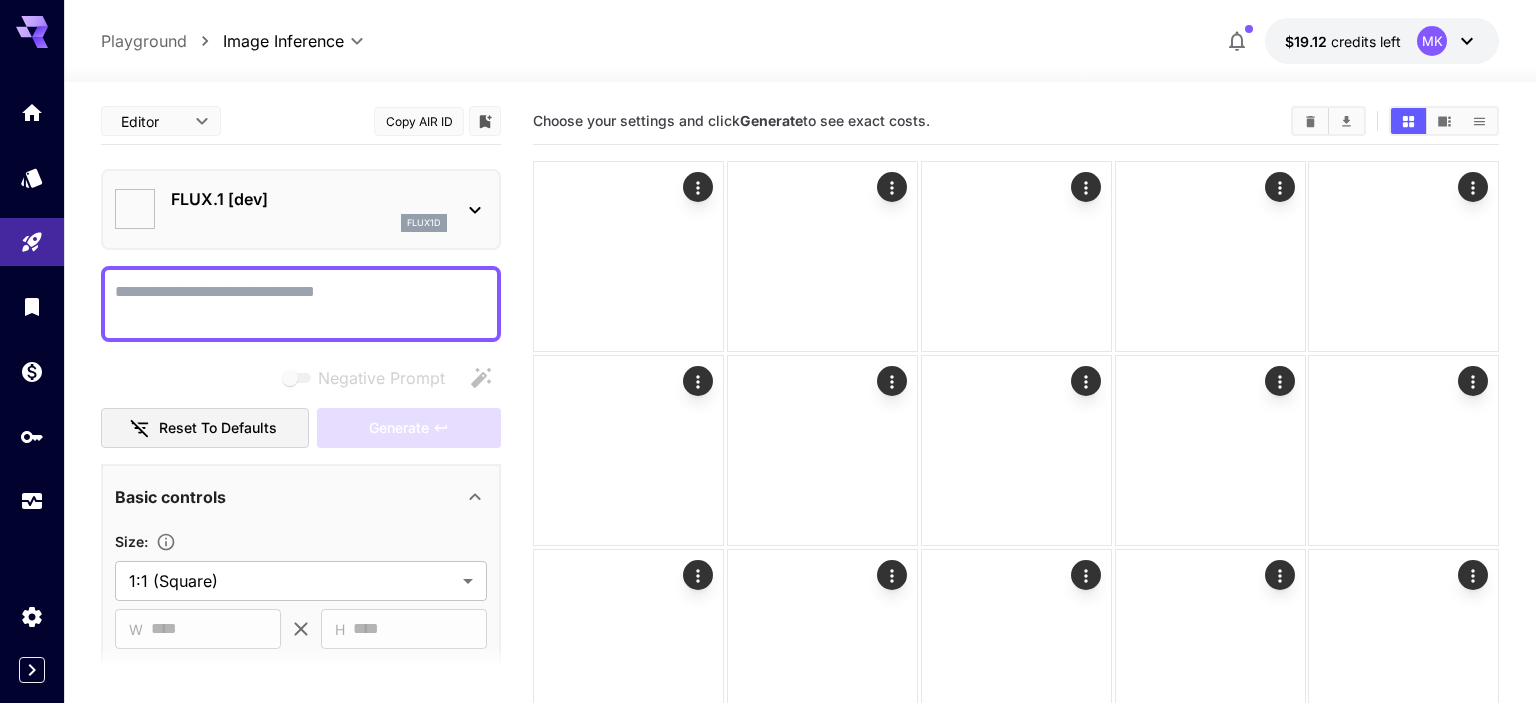 type on "**********" 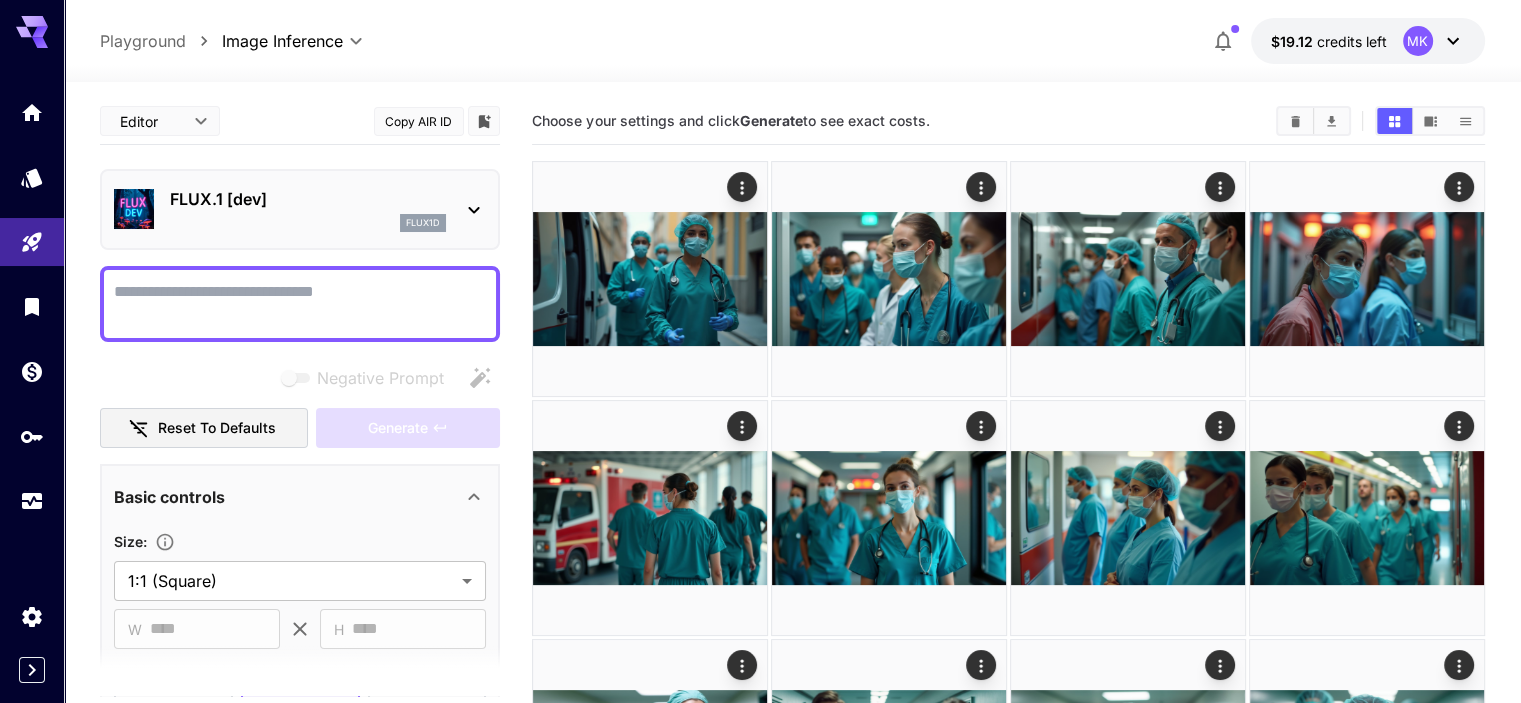 click 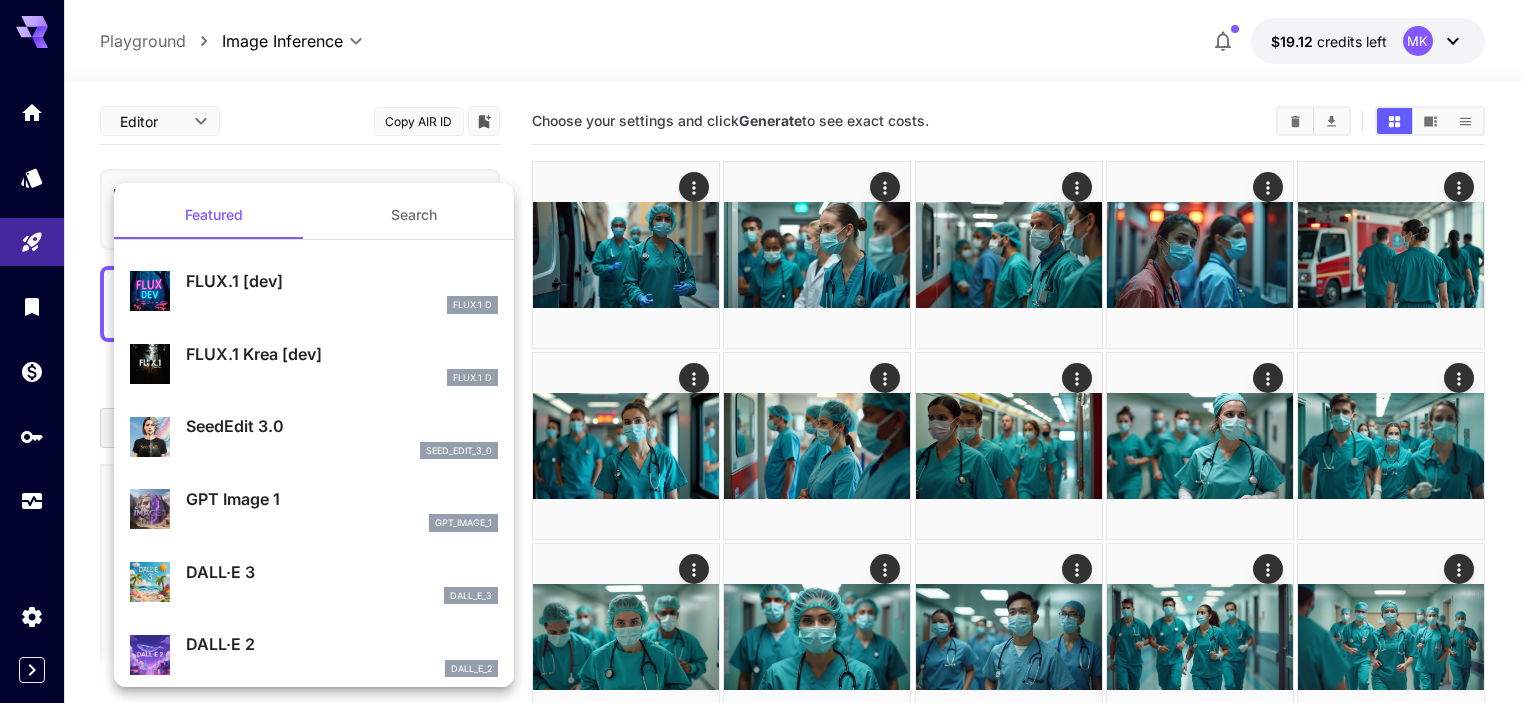 click at bounding box center (768, 351) 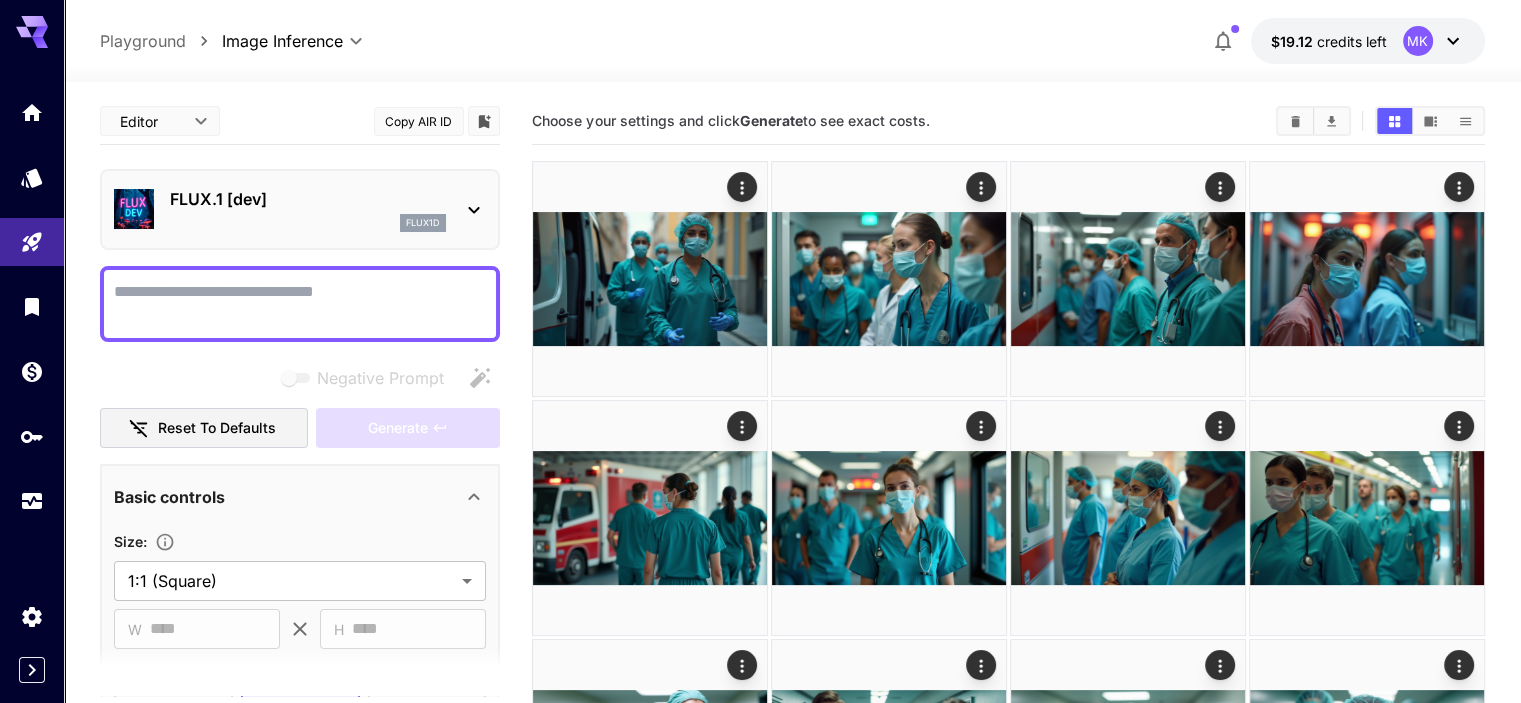 click on "Negative Prompt" at bounding box center [300, 304] 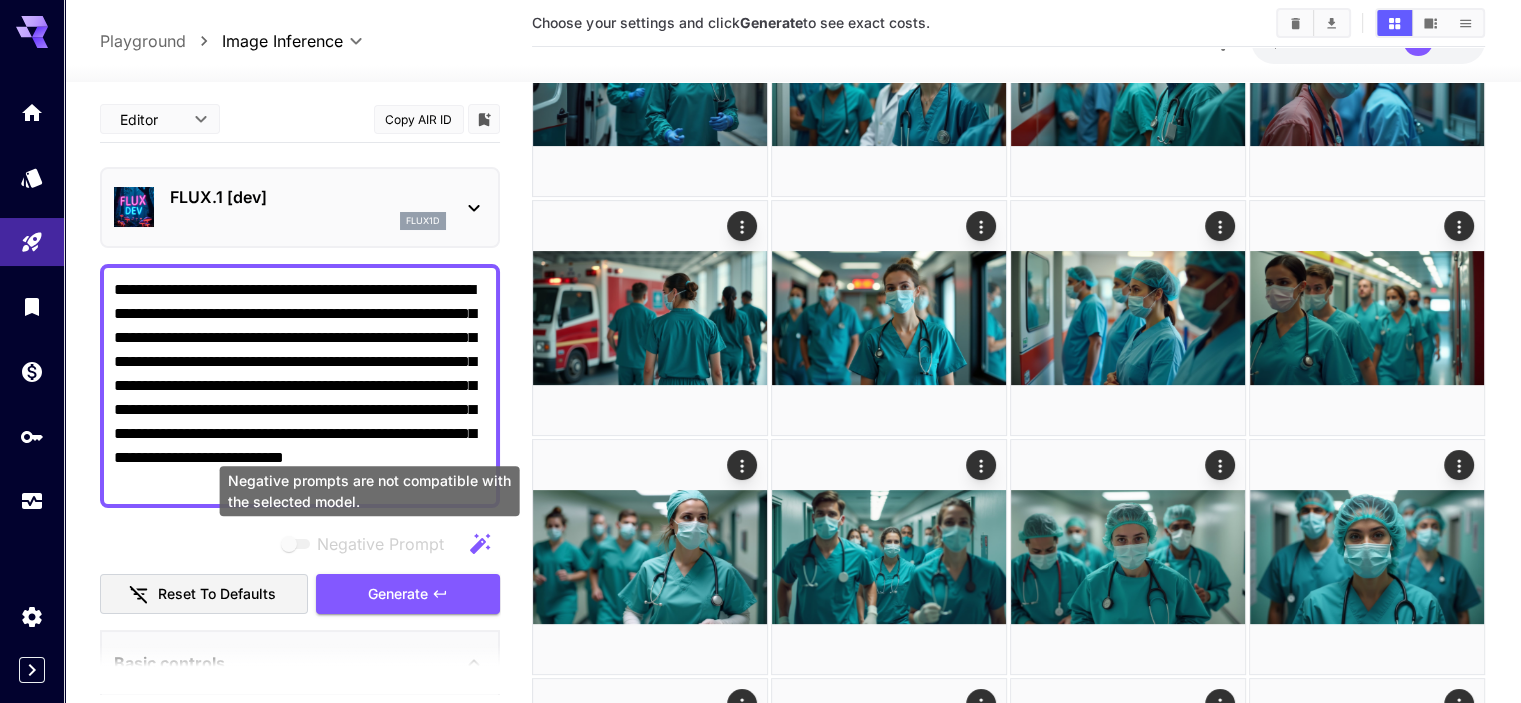scroll, scrollTop: 400, scrollLeft: 0, axis: vertical 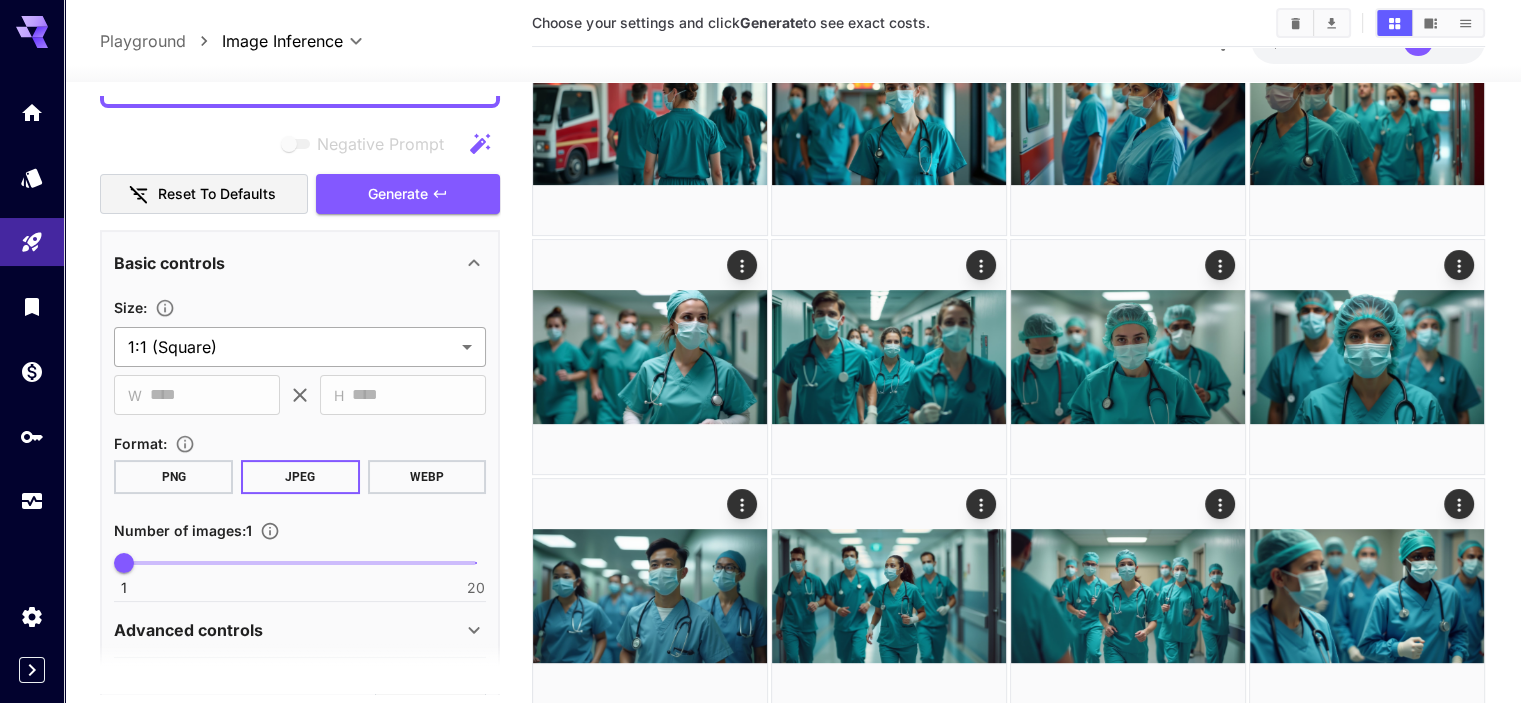 type on "**********" 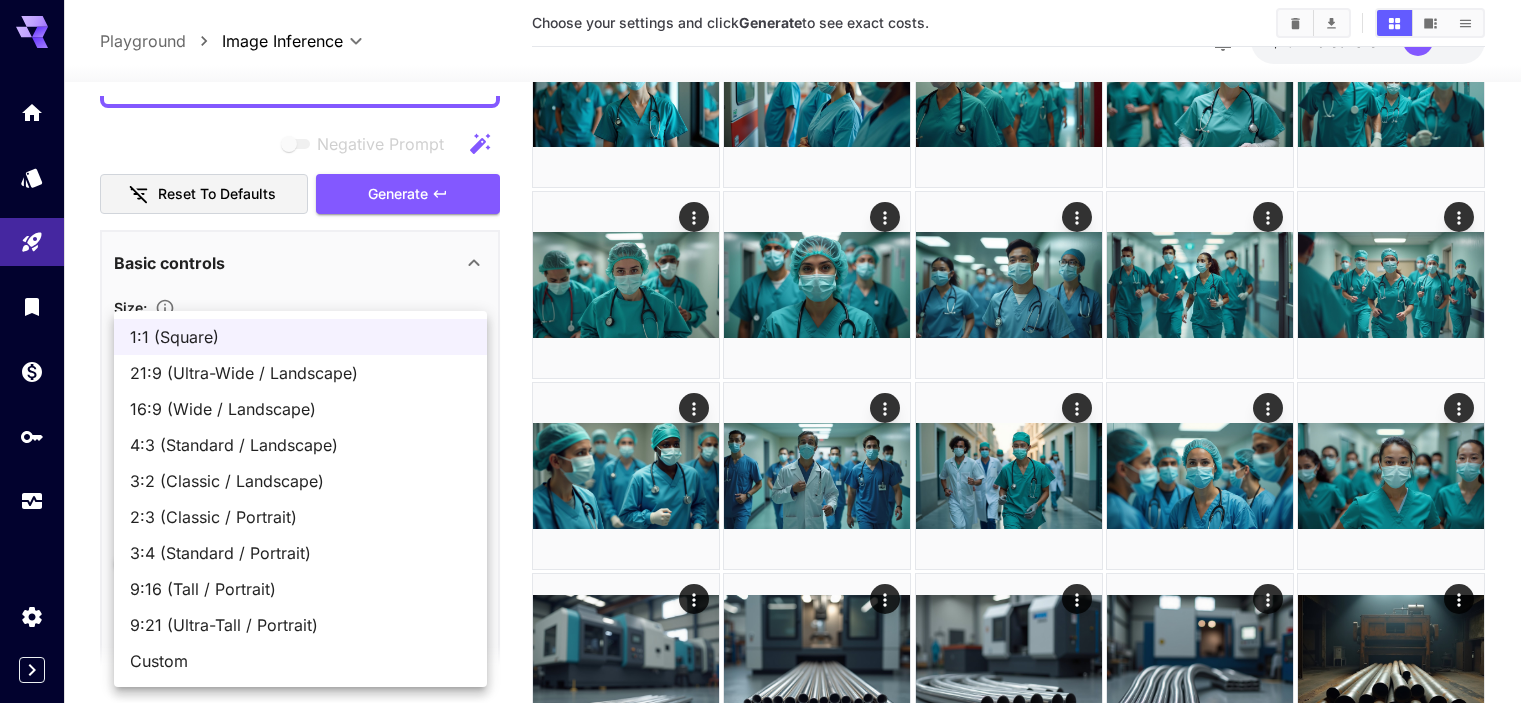 click on "4:3 (Standard / Landscape)" at bounding box center [300, 445] 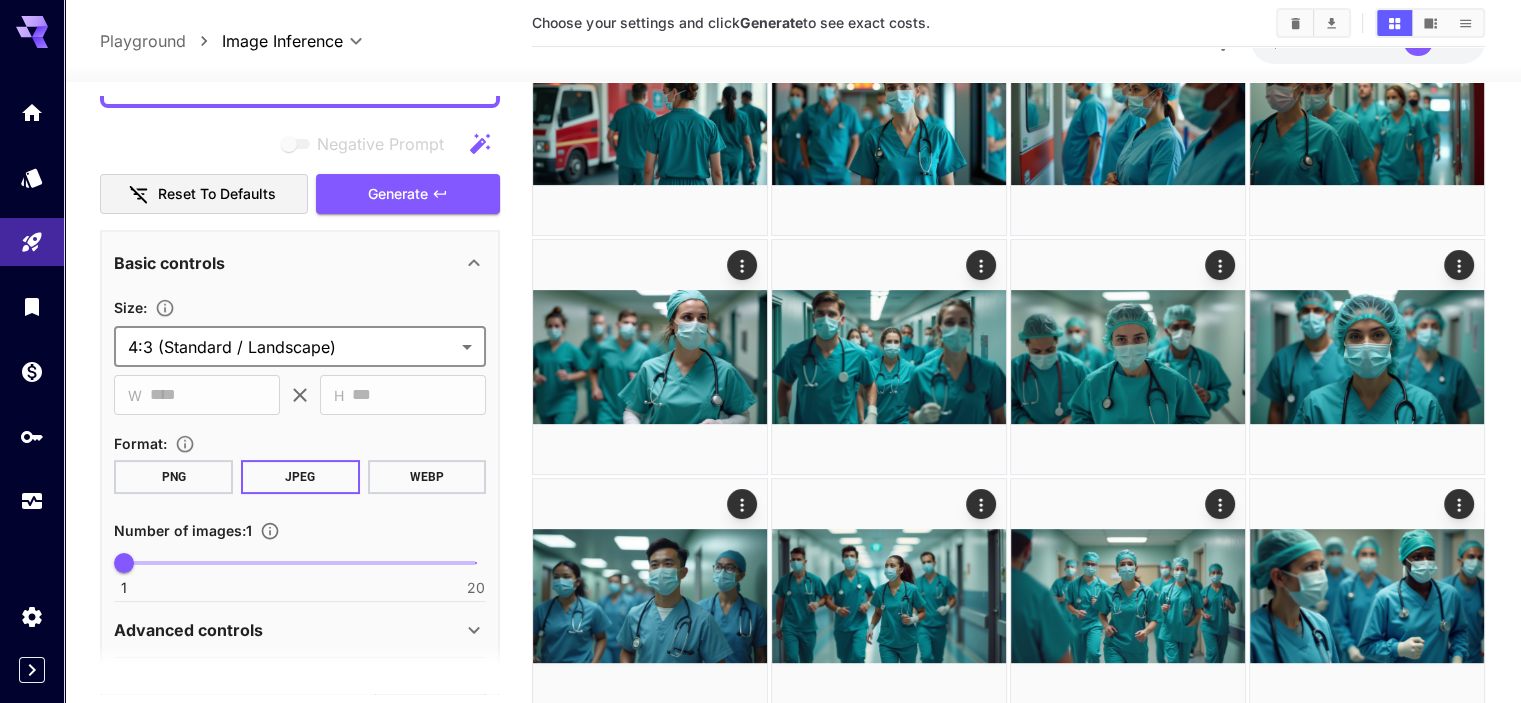 click on "JPEG" at bounding box center [300, 477] 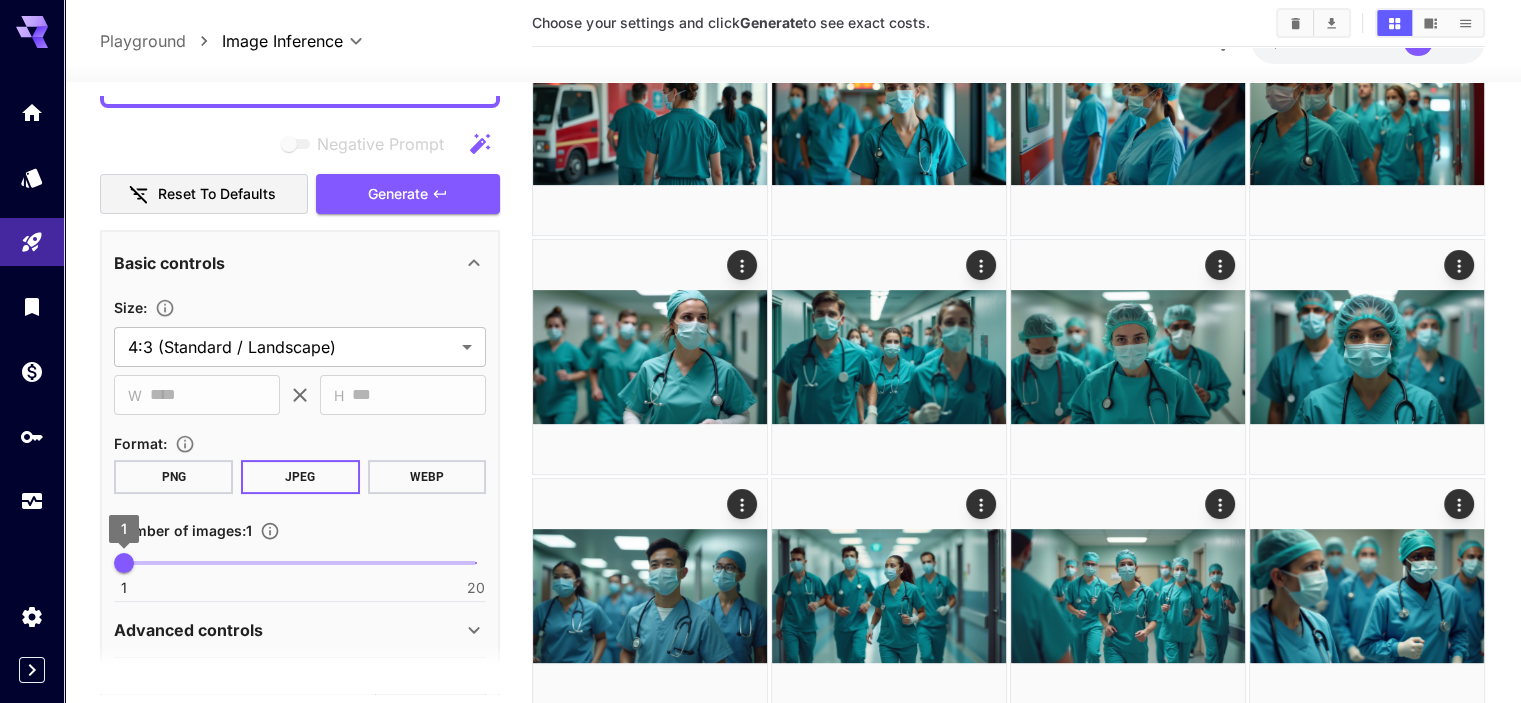 type on "*" 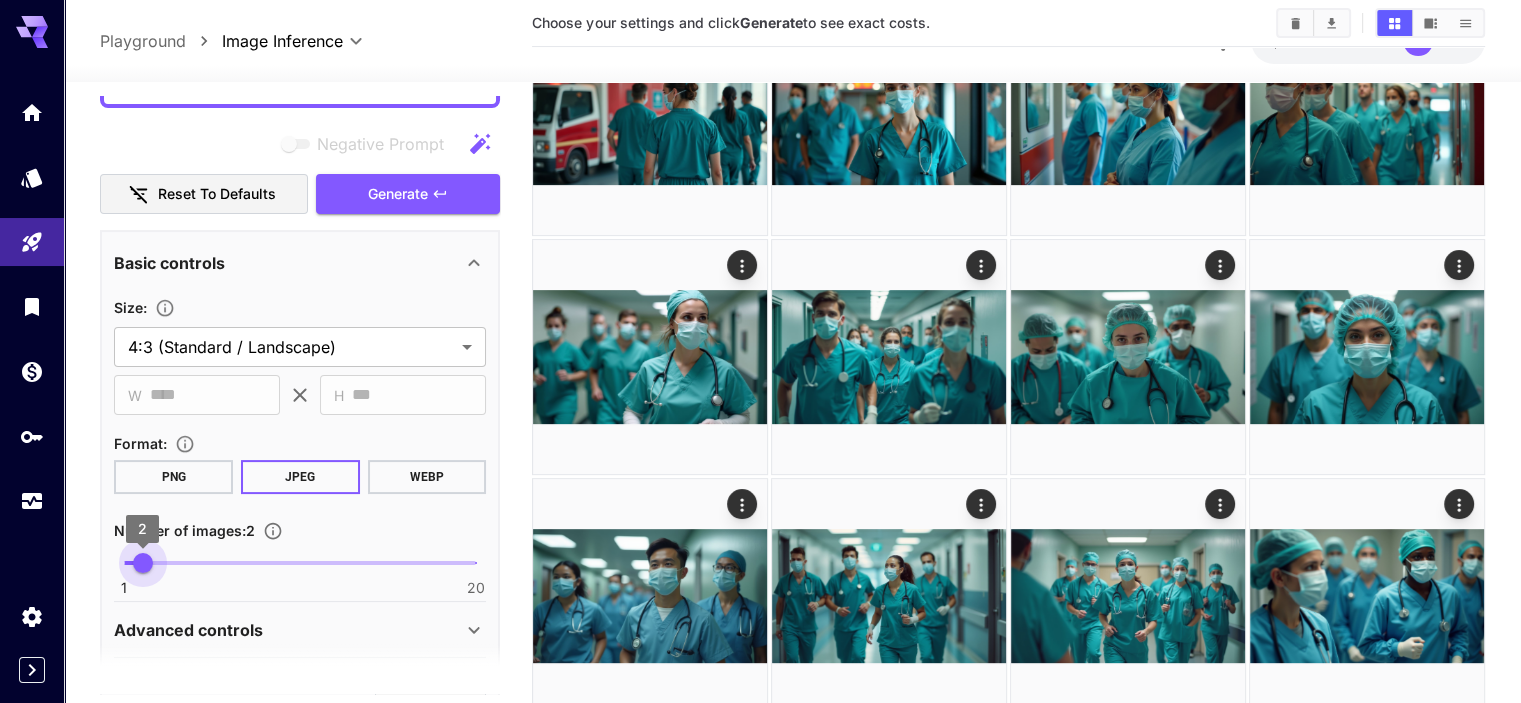 drag, startPoint x: 127, startPoint y: 557, endPoint x: 141, endPoint y: 560, distance: 14.3178215 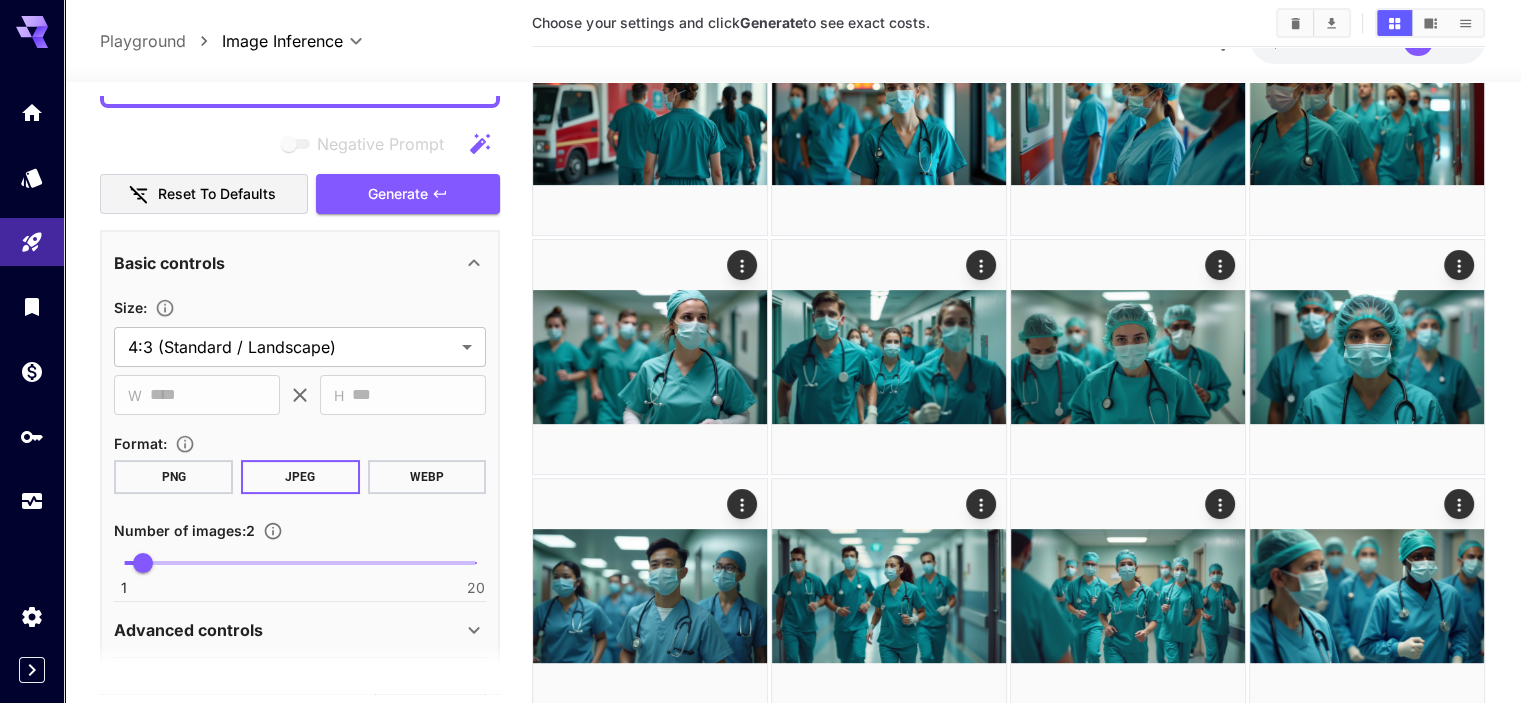 scroll, scrollTop: 200, scrollLeft: 0, axis: vertical 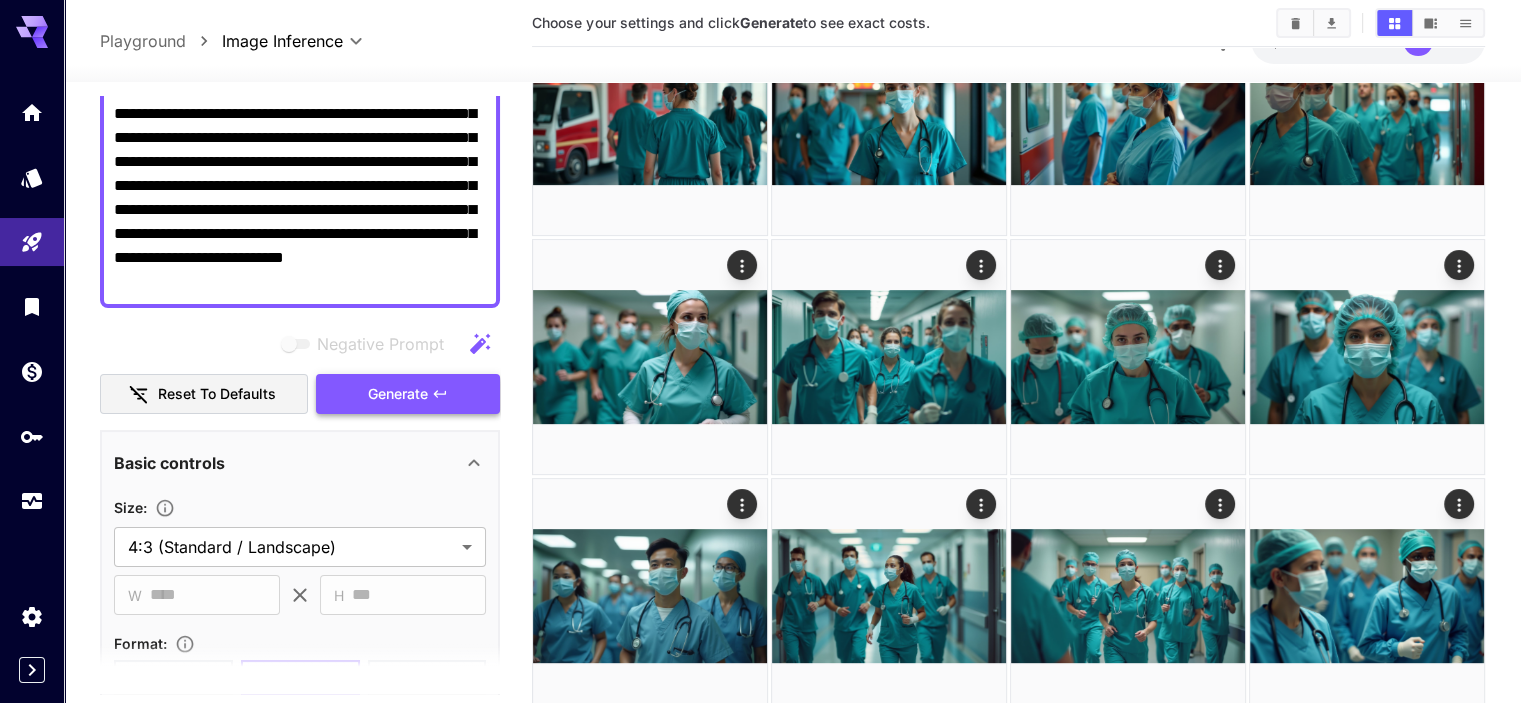 click on "Generate" at bounding box center (398, 394) 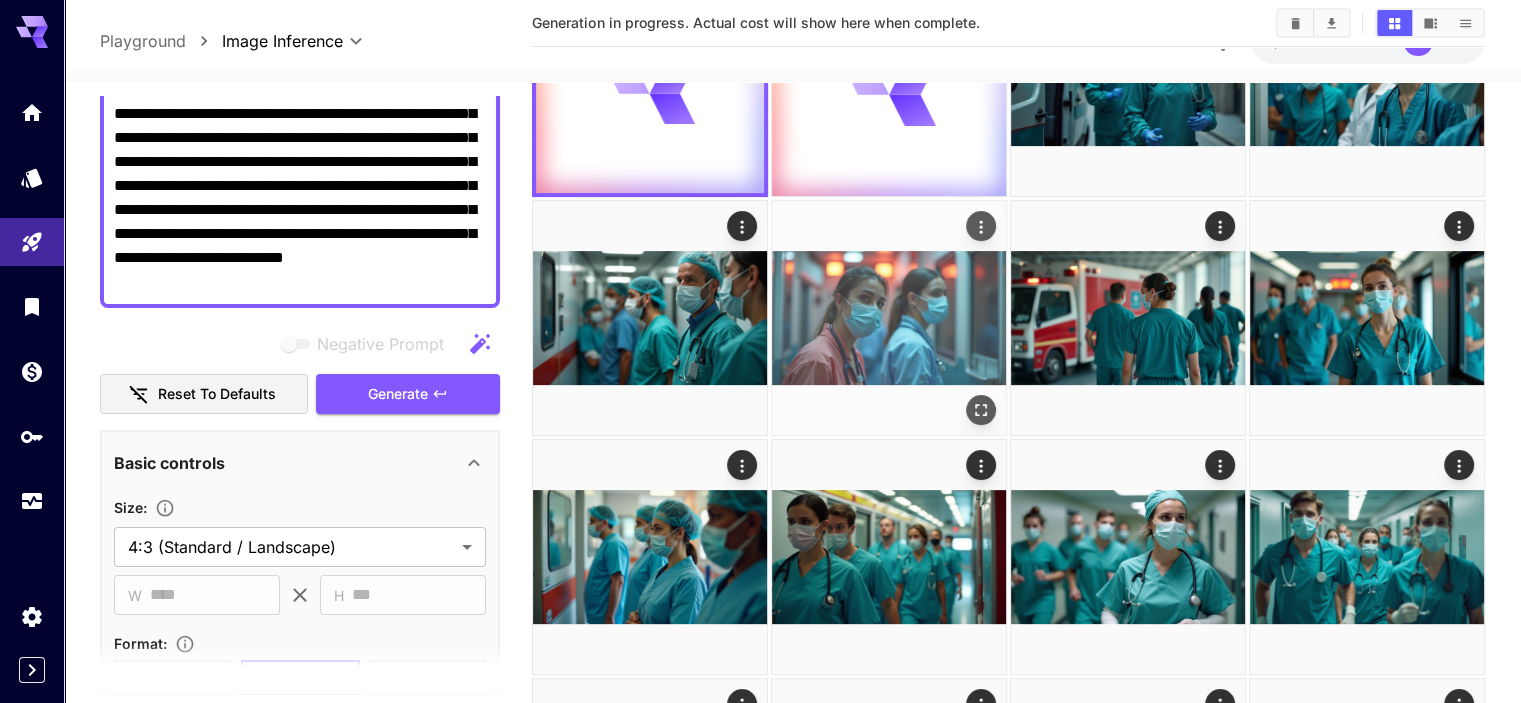 scroll, scrollTop: 0, scrollLeft: 0, axis: both 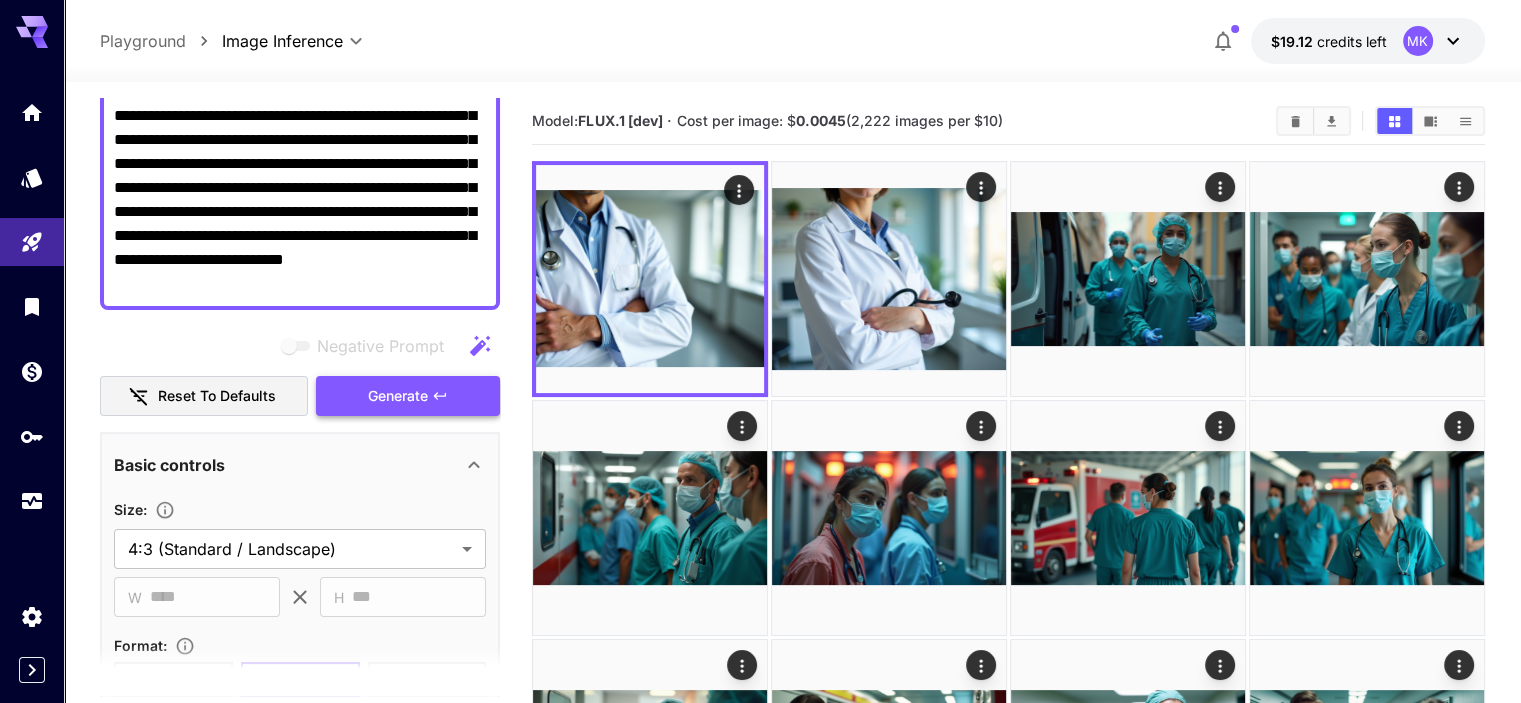 click on "Generate" at bounding box center (398, 396) 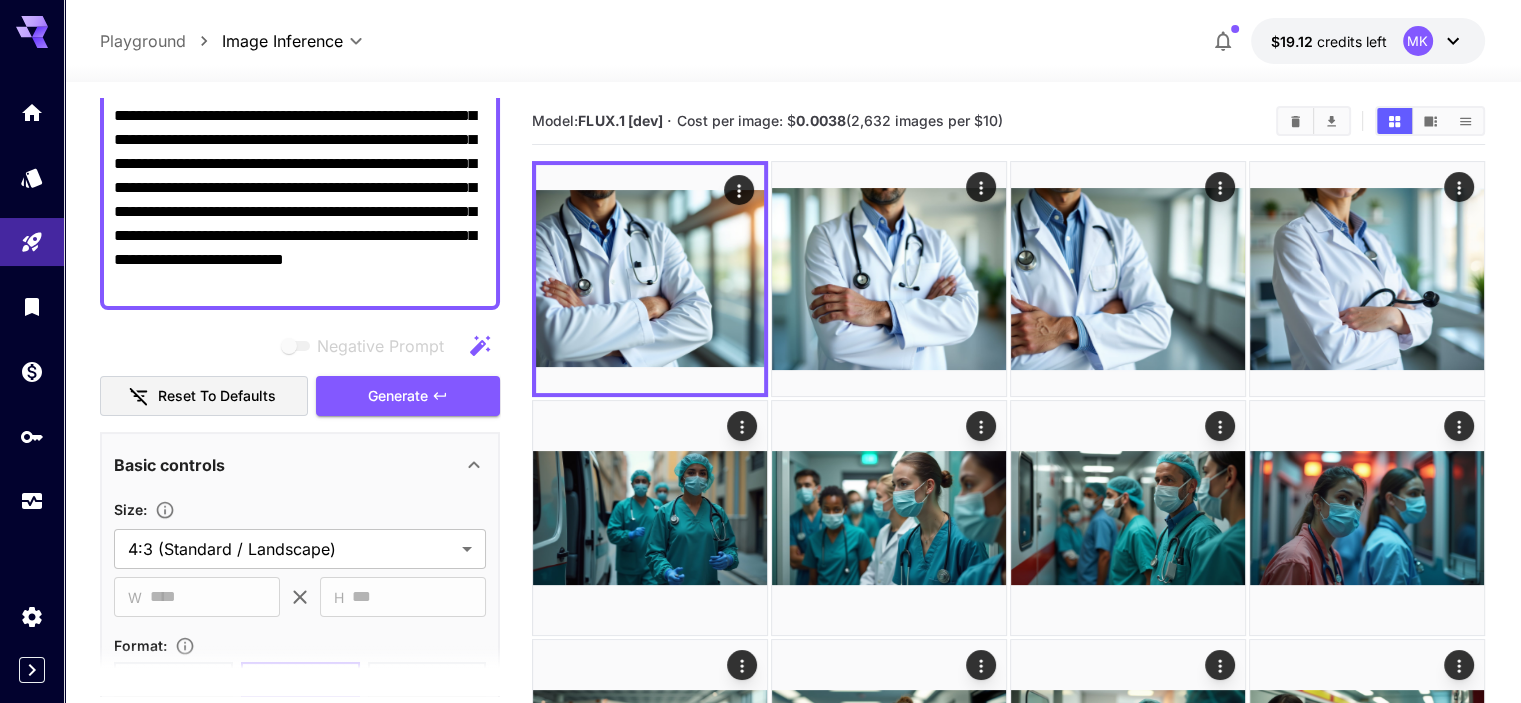 click on "**********" at bounding box center [300, 188] 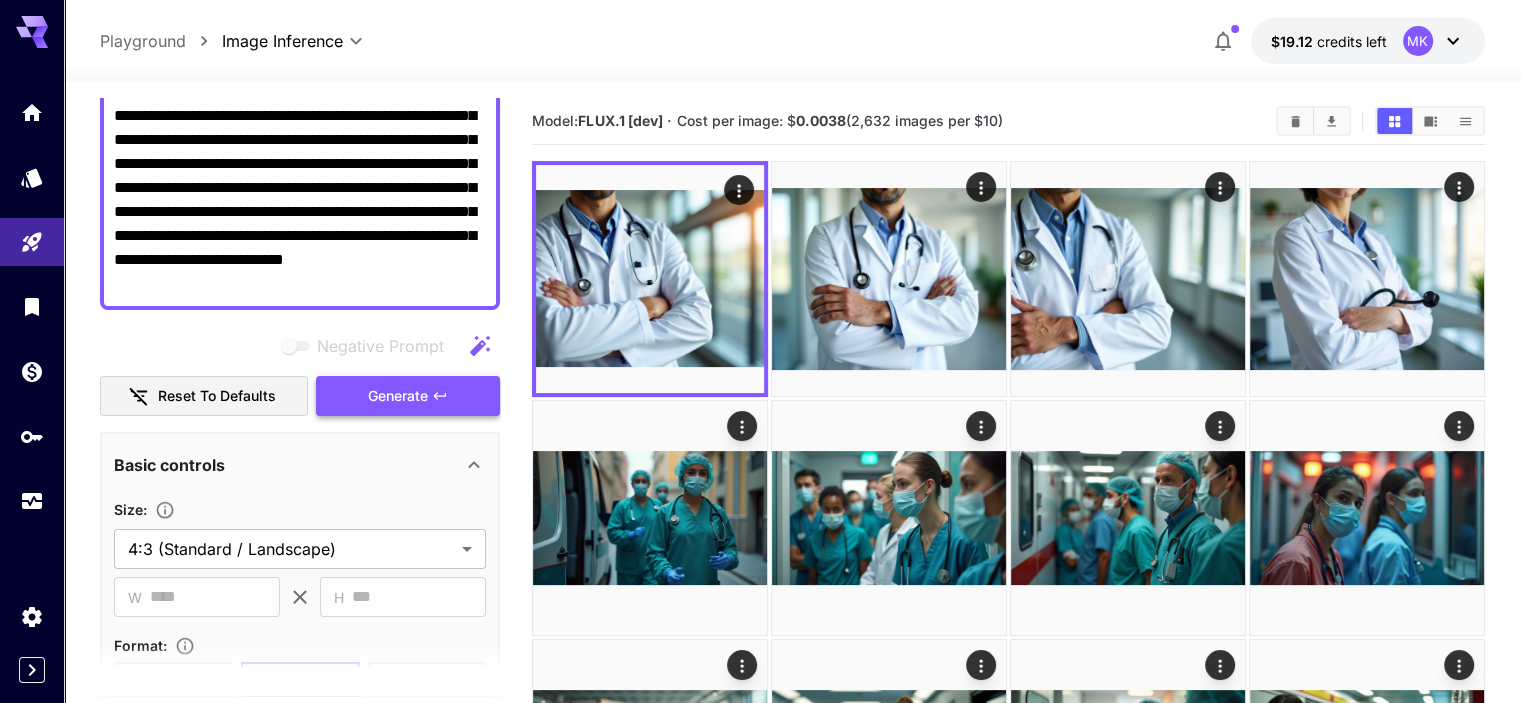 click on "Generate" at bounding box center [398, 396] 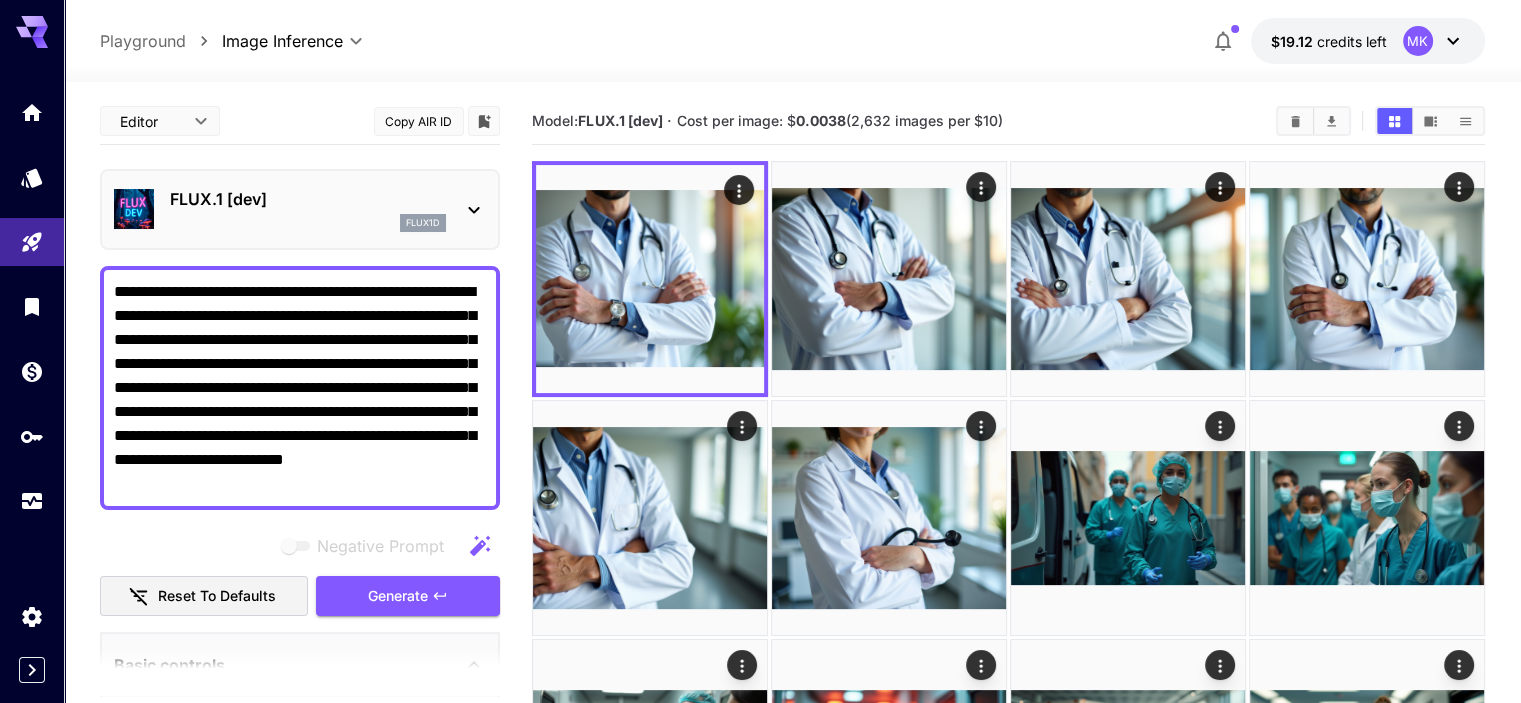 scroll, scrollTop: 200, scrollLeft: 0, axis: vertical 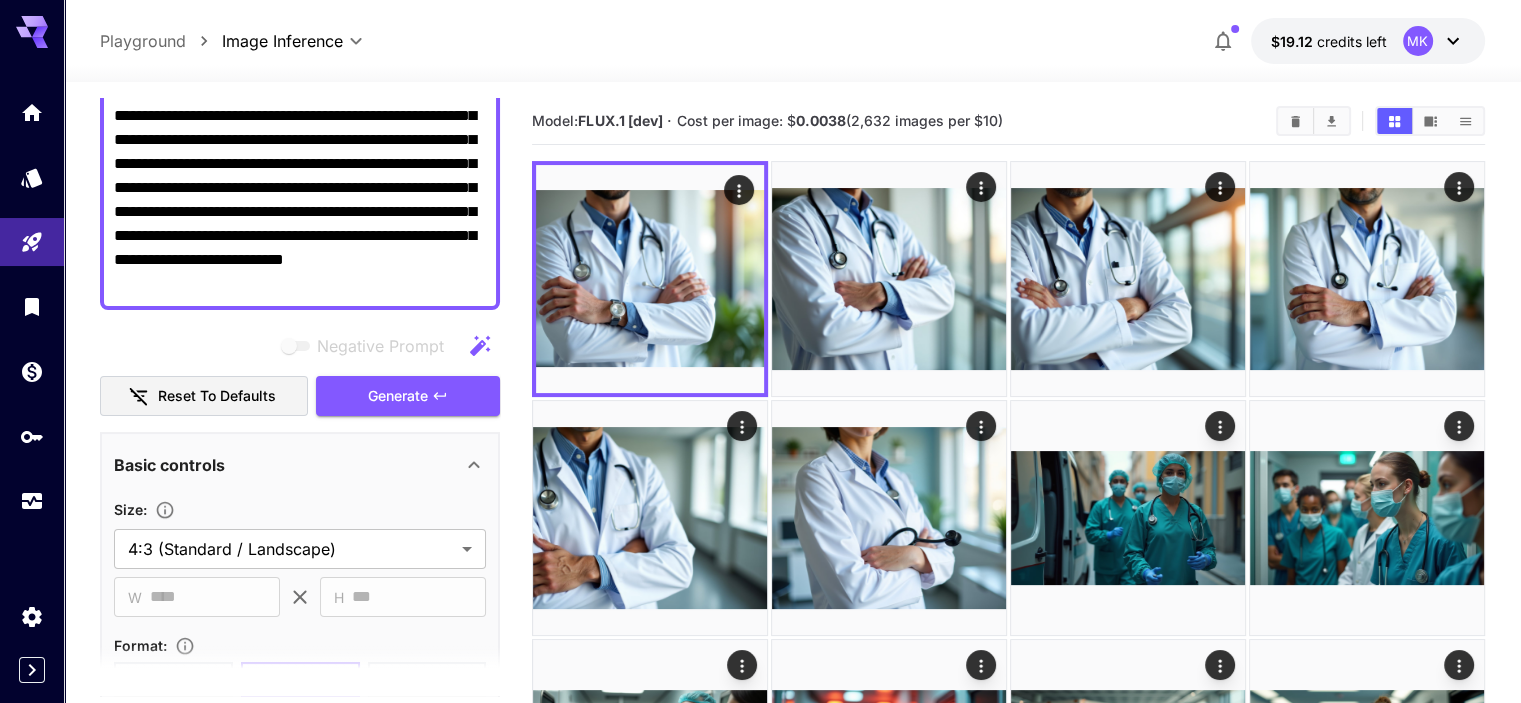 click on "**********" at bounding box center (300, 188) 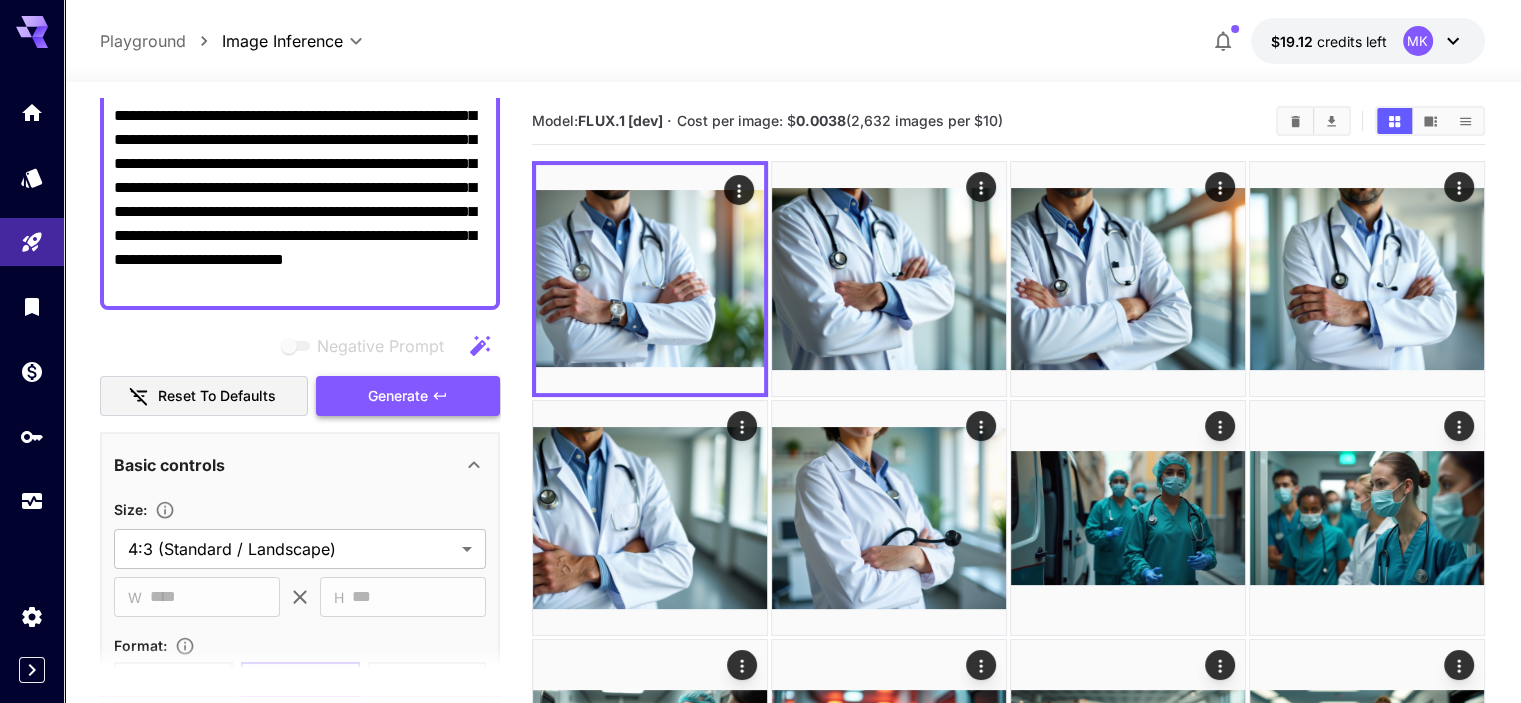 type on "**********" 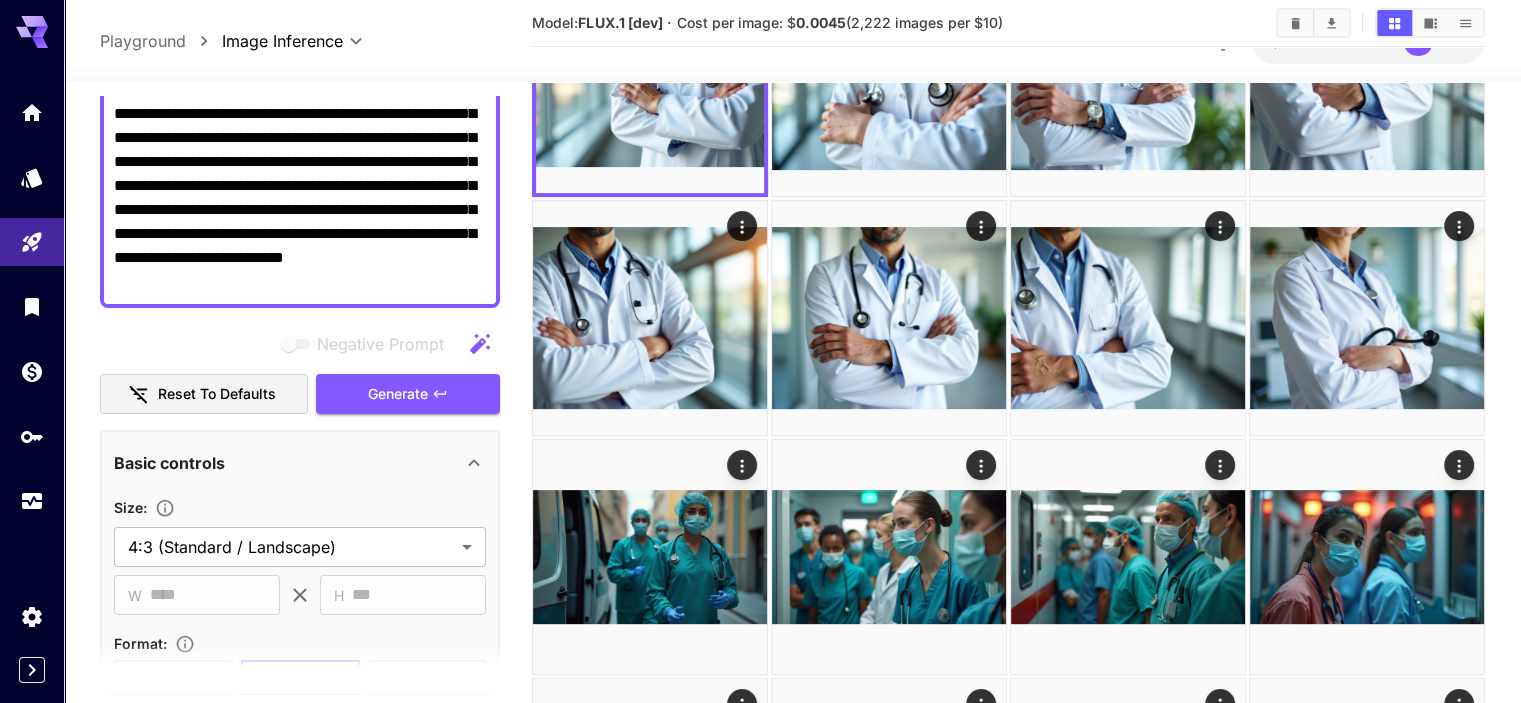 scroll, scrollTop: 400, scrollLeft: 0, axis: vertical 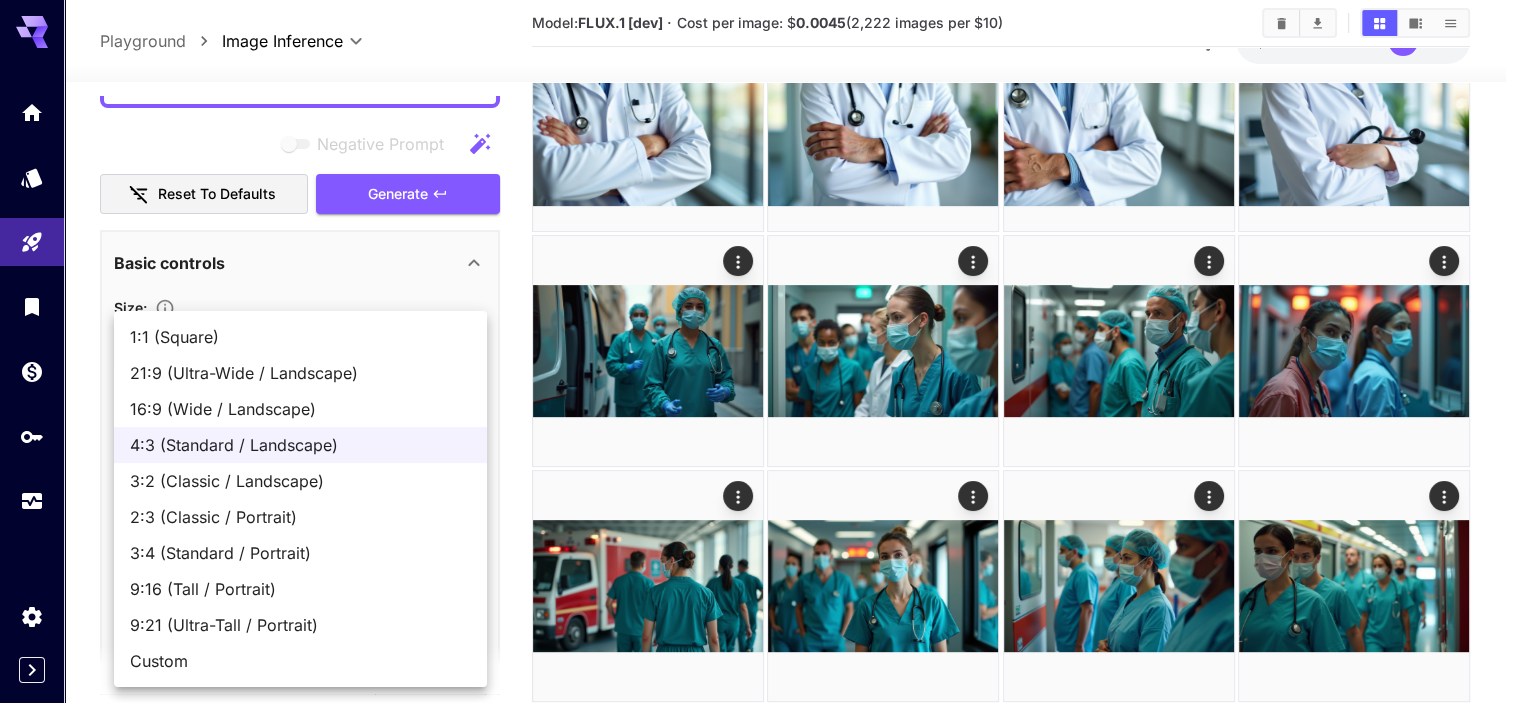 click on "**********" at bounding box center [760, 2660] 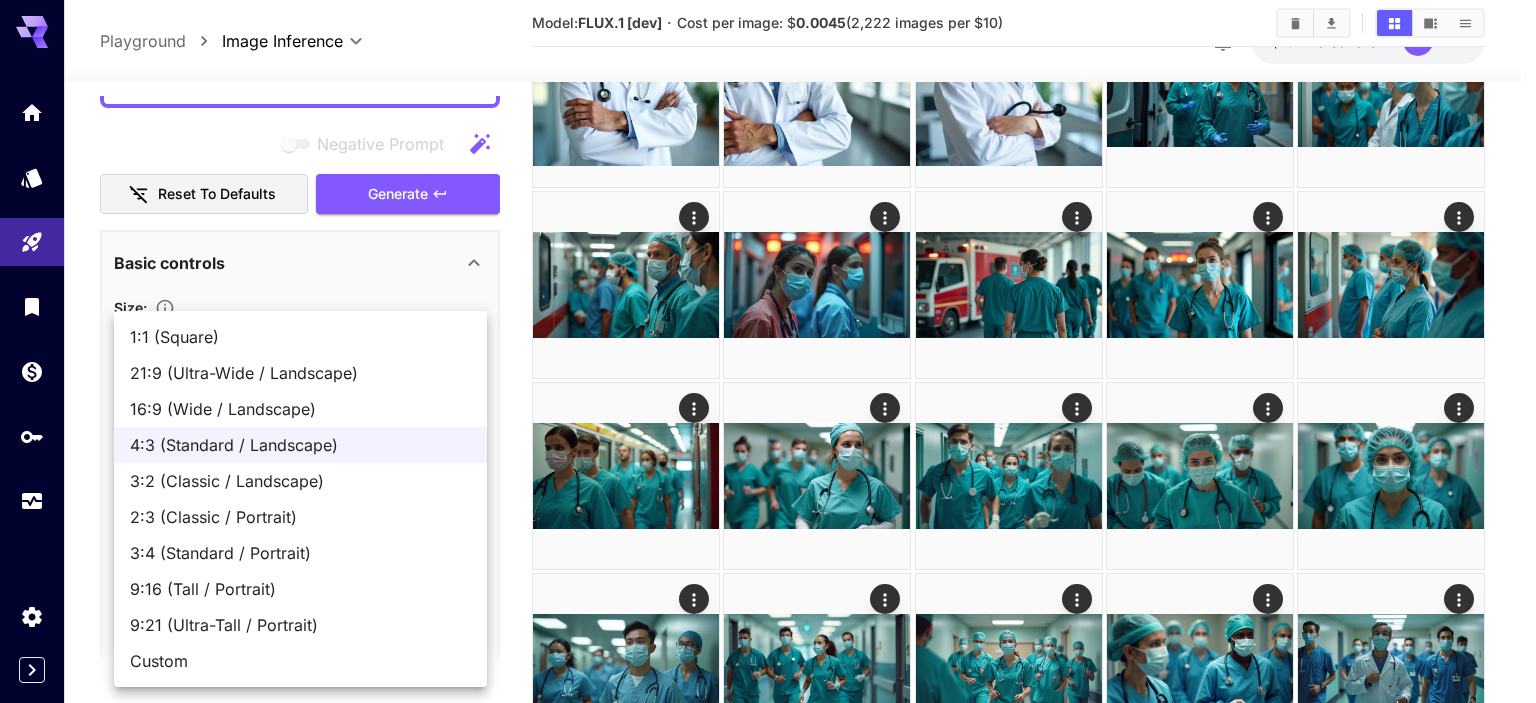 click on "2:3 (Classic / Portrait)" at bounding box center (300, 517) 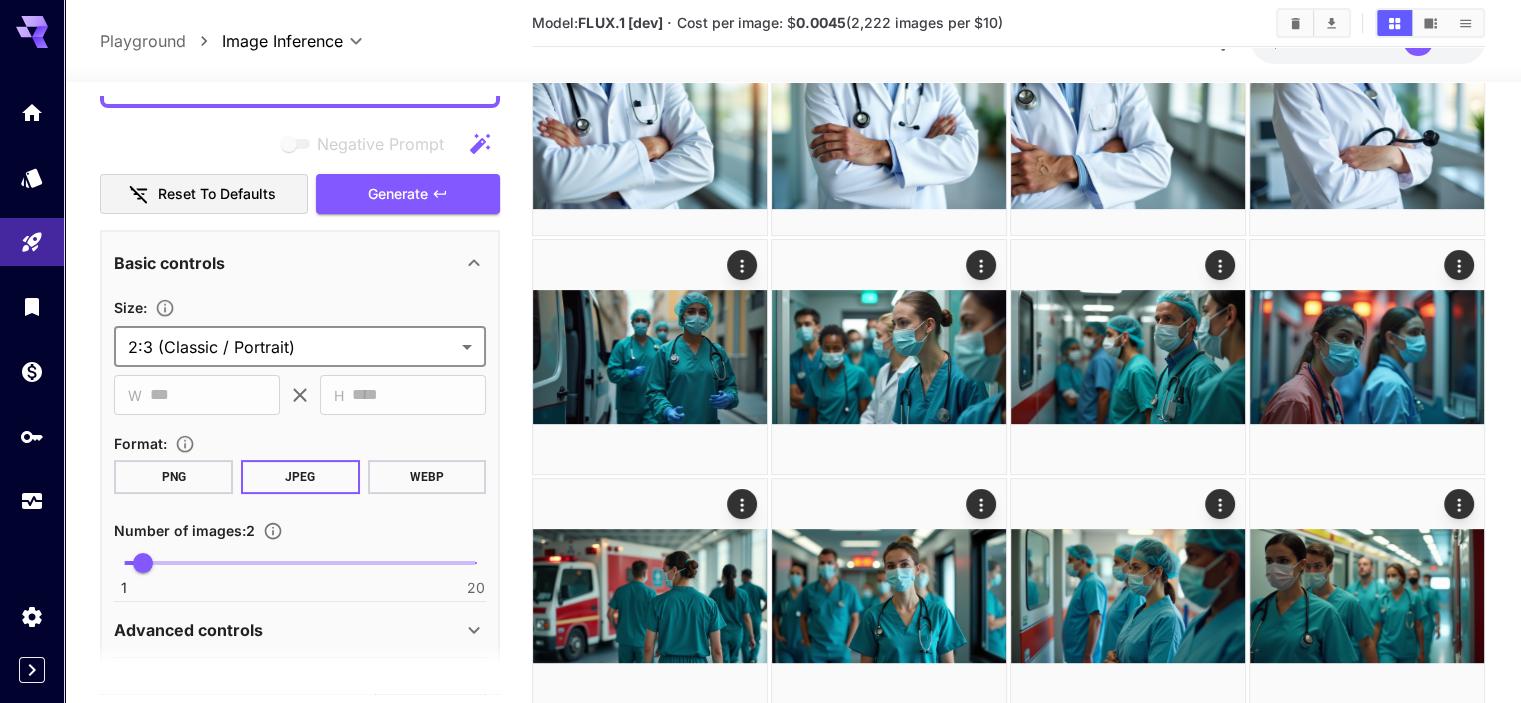 scroll, scrollTop: 200, scrollLeft: 0, axis: vertical 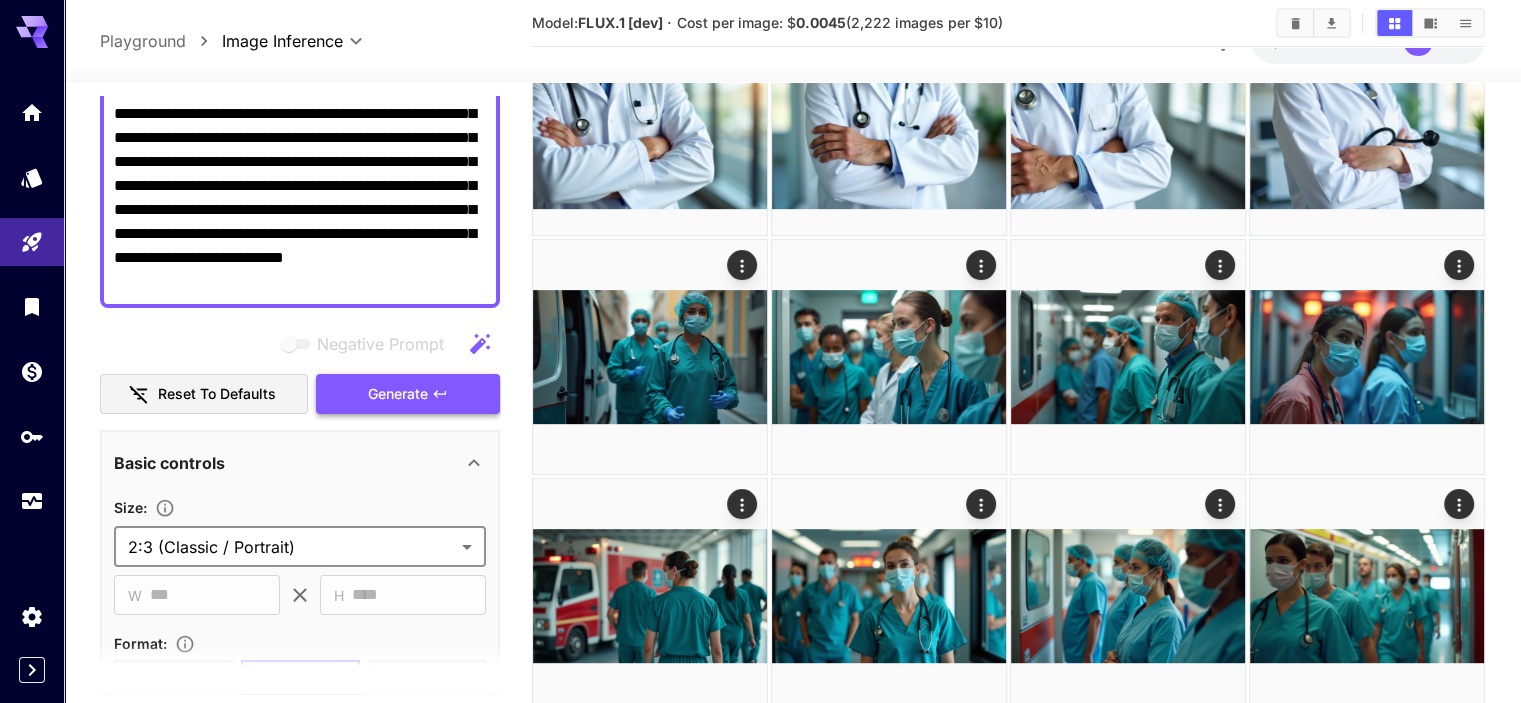 click 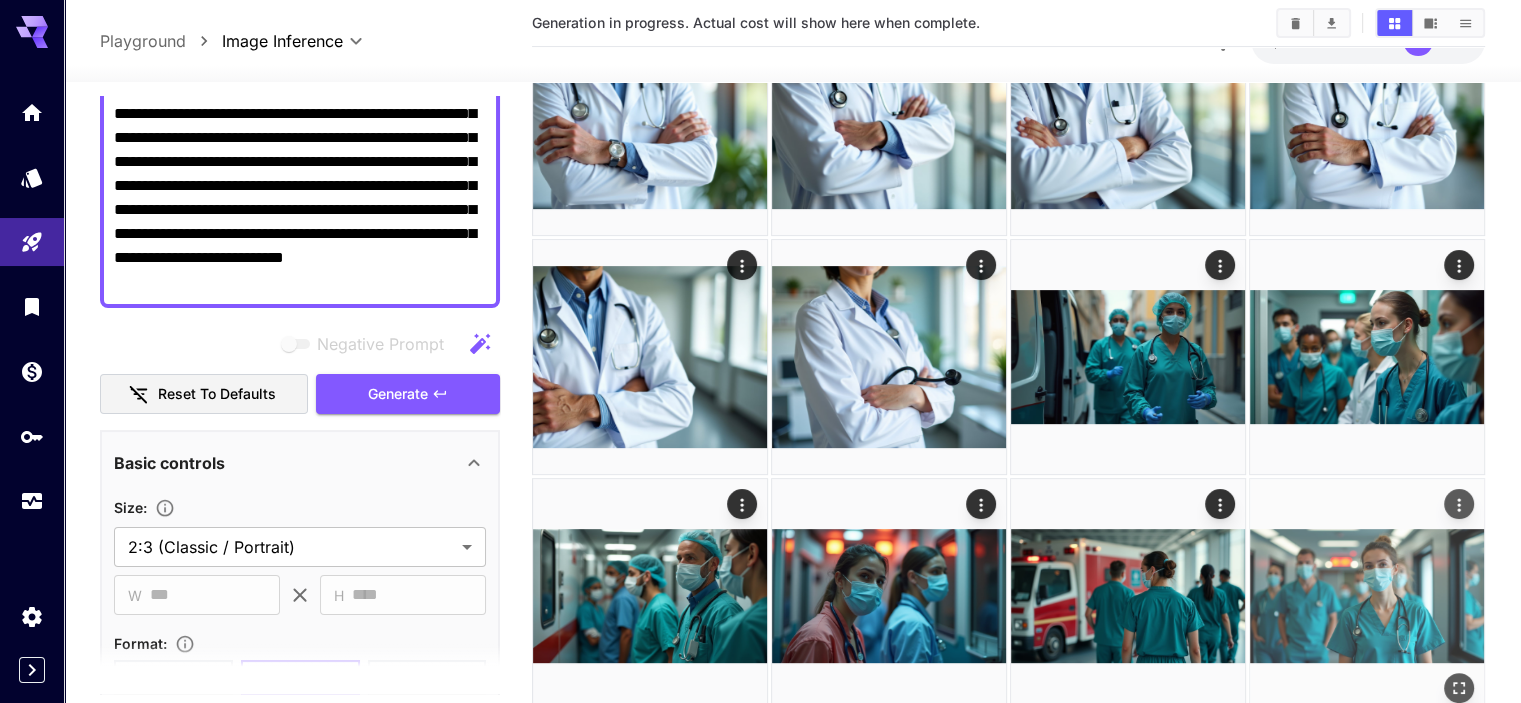 scroll, scrollTop: 0, scrollLeft: 0, axis: both 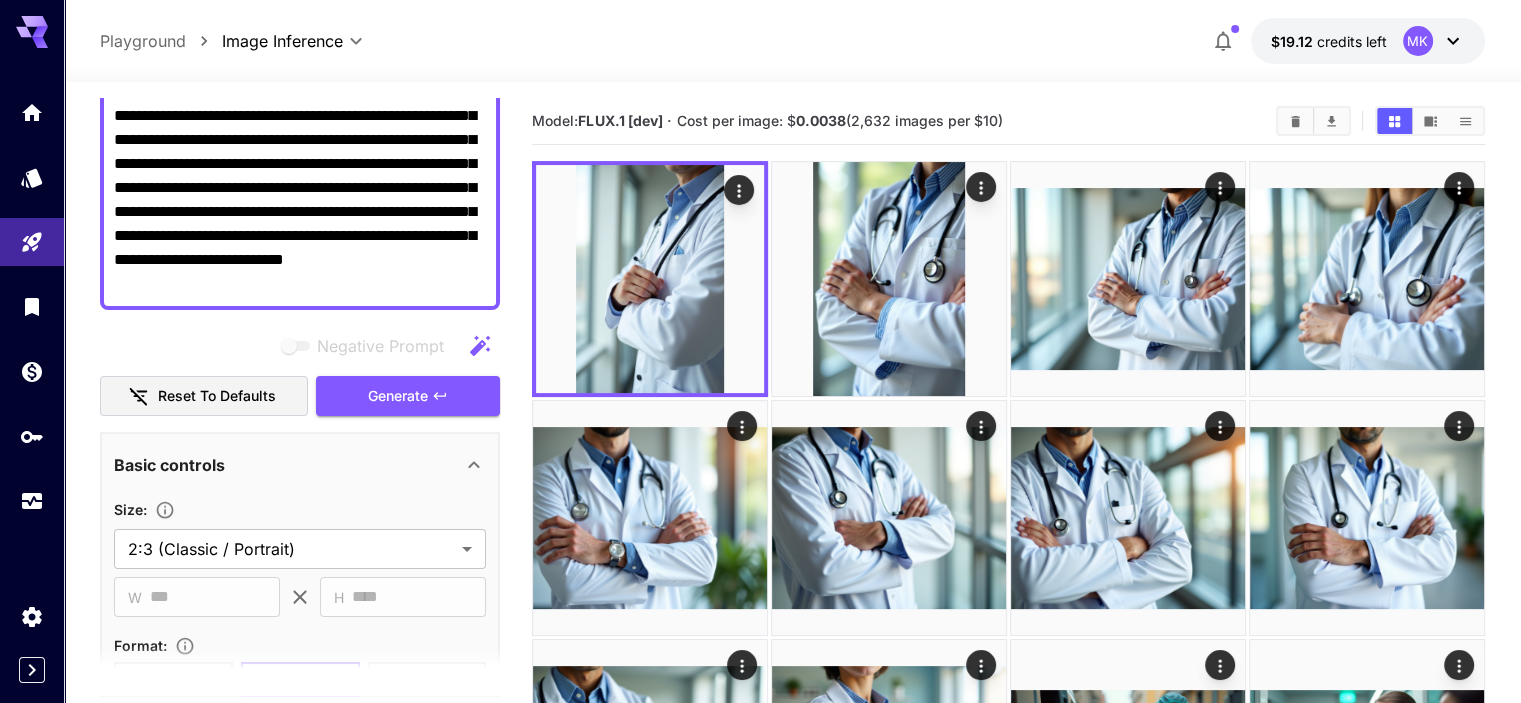 drag, startPoint x: 416, startPoint y: 279, endPoint x: 483, endPoint y: 280, distance: 67.00746 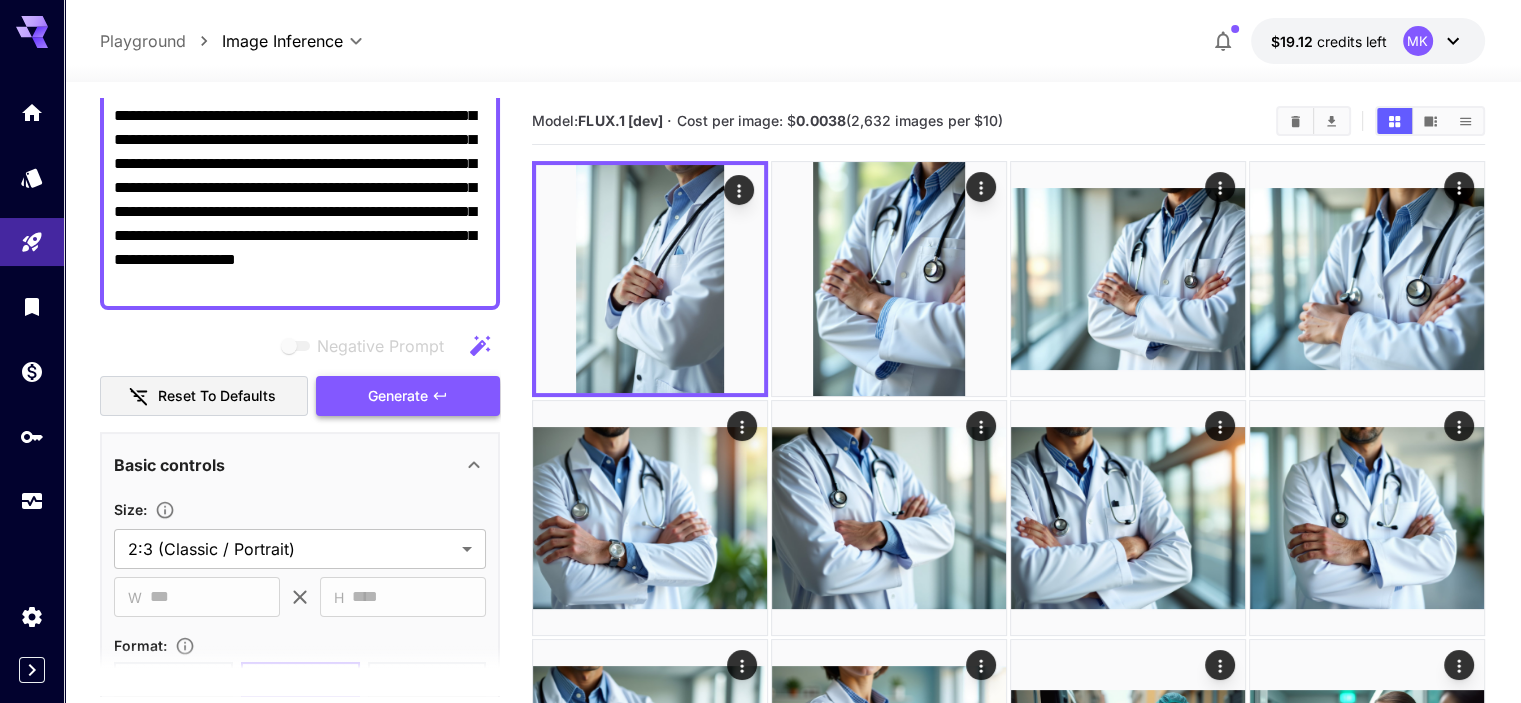 type on "**********" 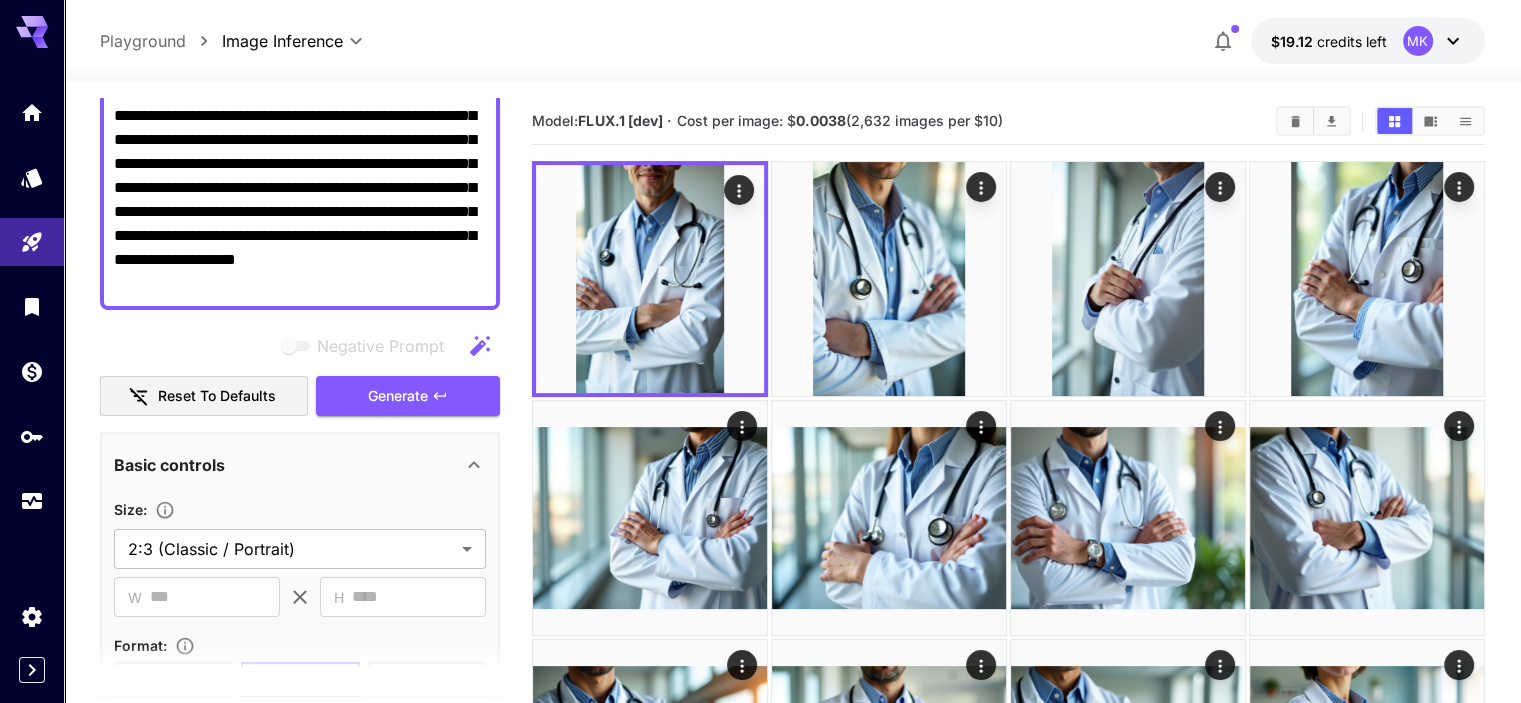 scroll, scrollTop: 0, scrollLeft: 0, axis: both 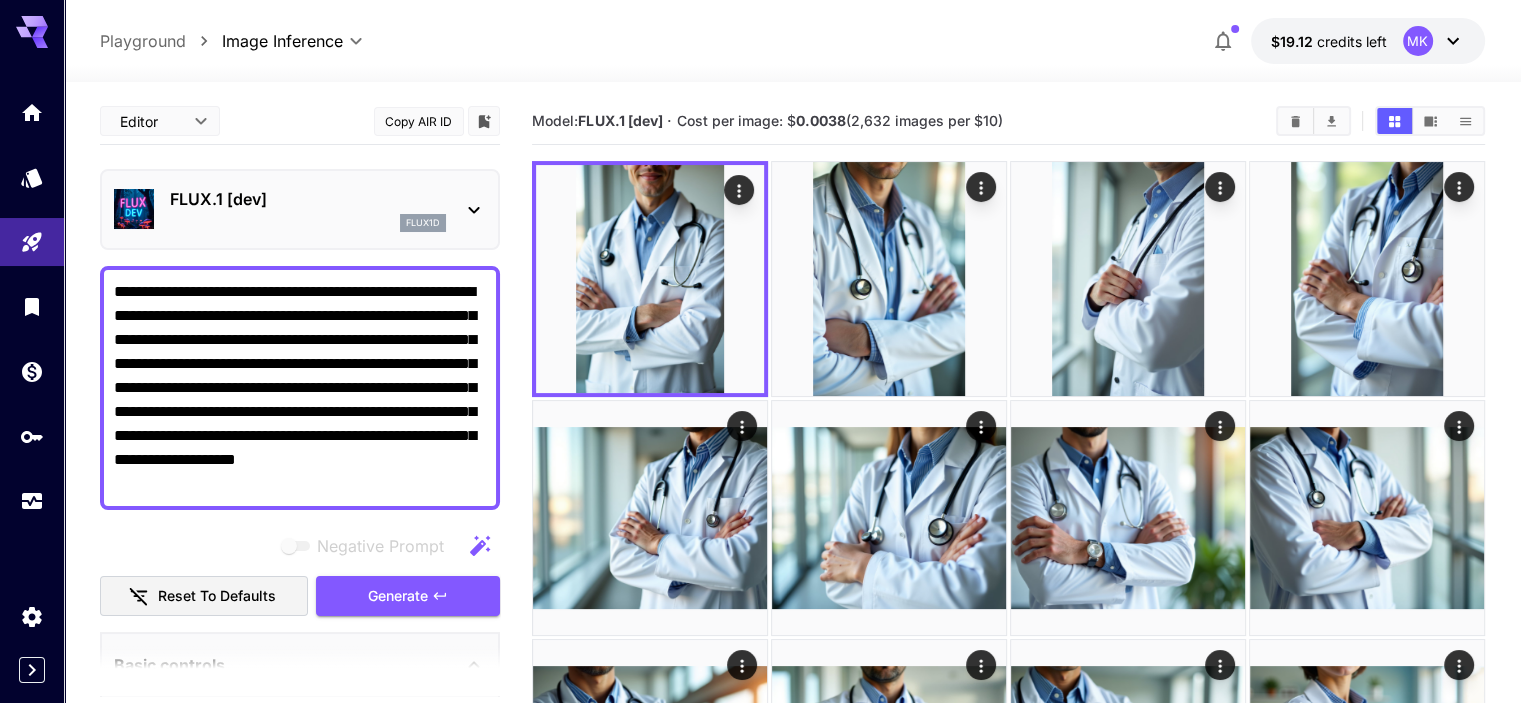 drag, startPoint x: 426, startPoint y: 603, endPoint x: 471, endPoint y: 430, distance: 178.75682 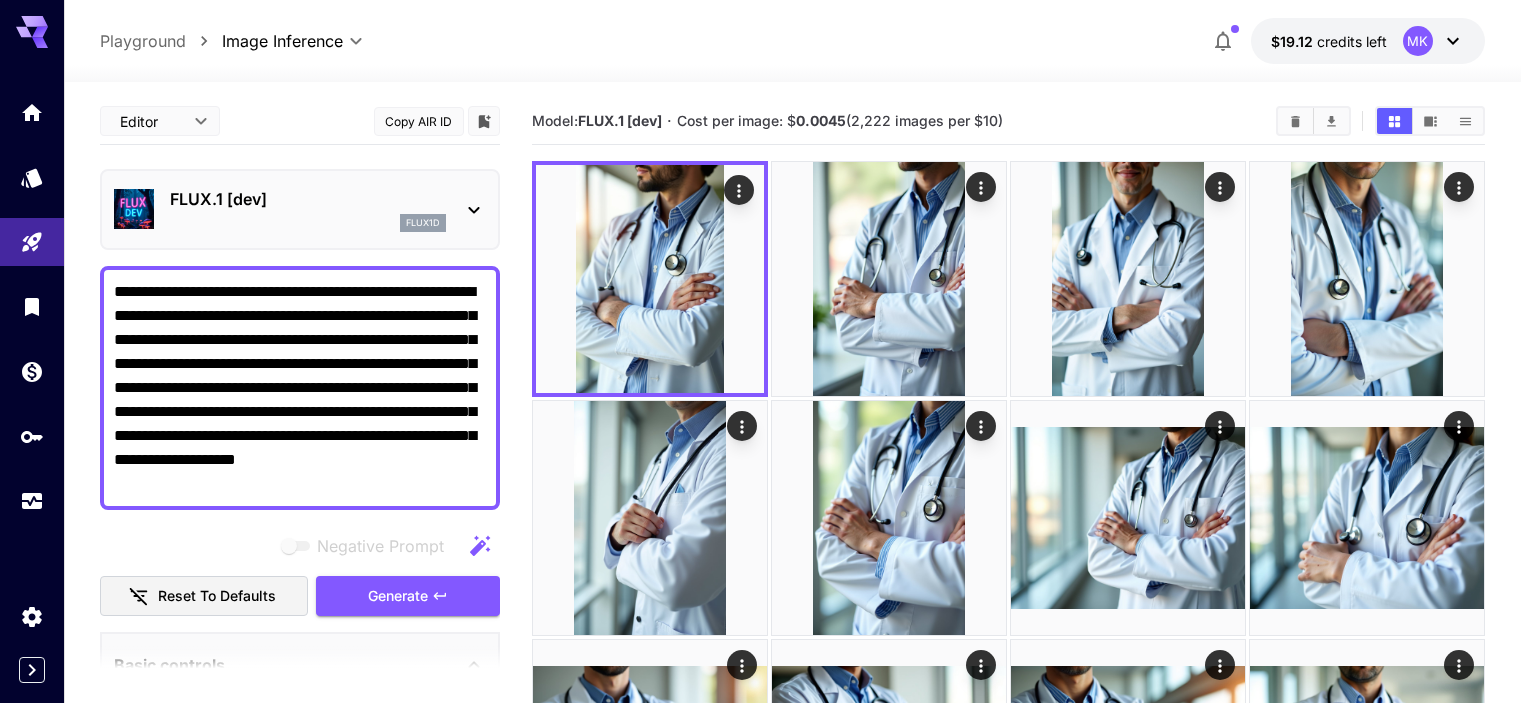 scroll, scrollTop: 0, scrollLeft: 0, axis: both 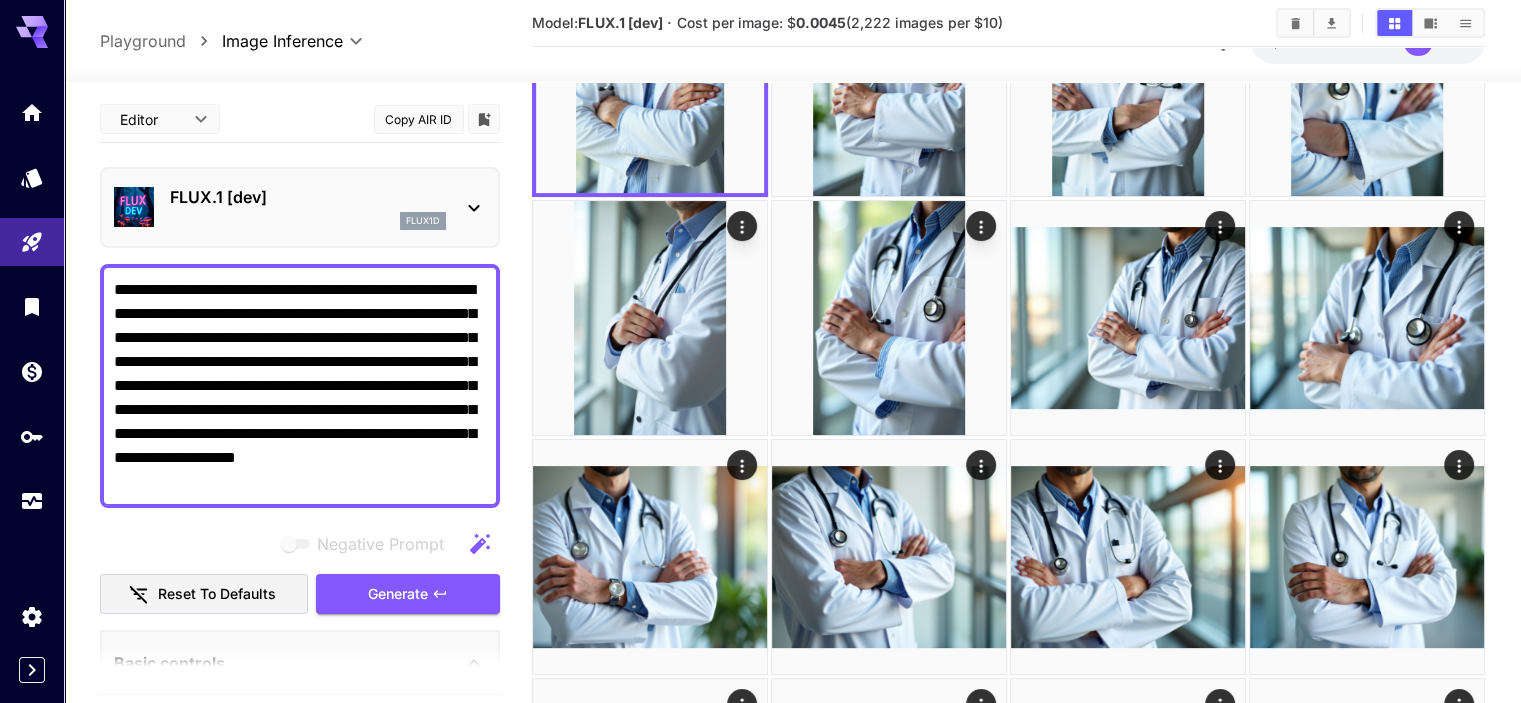 click on "**********" at bounding box center [300, 386] 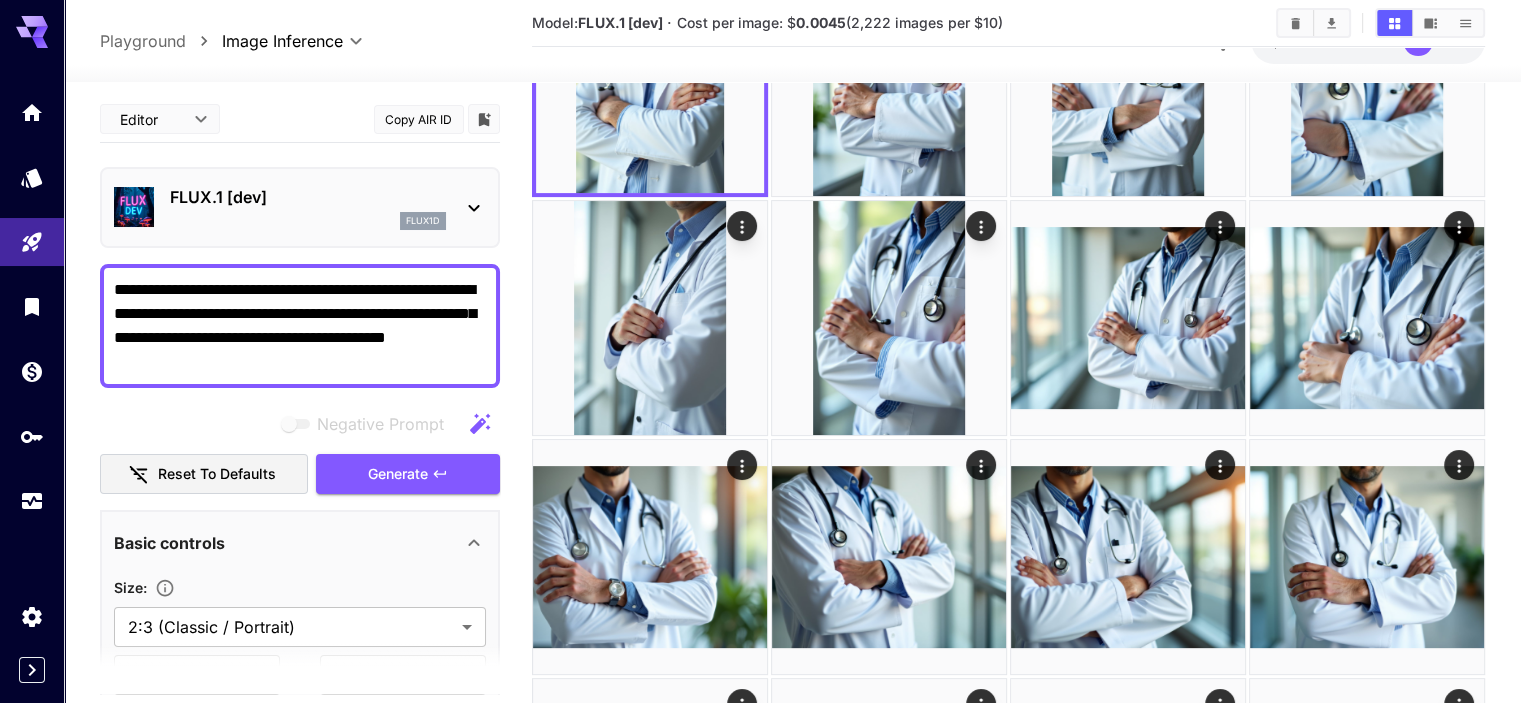 click on "Generate" at bounding box center [398, 474] 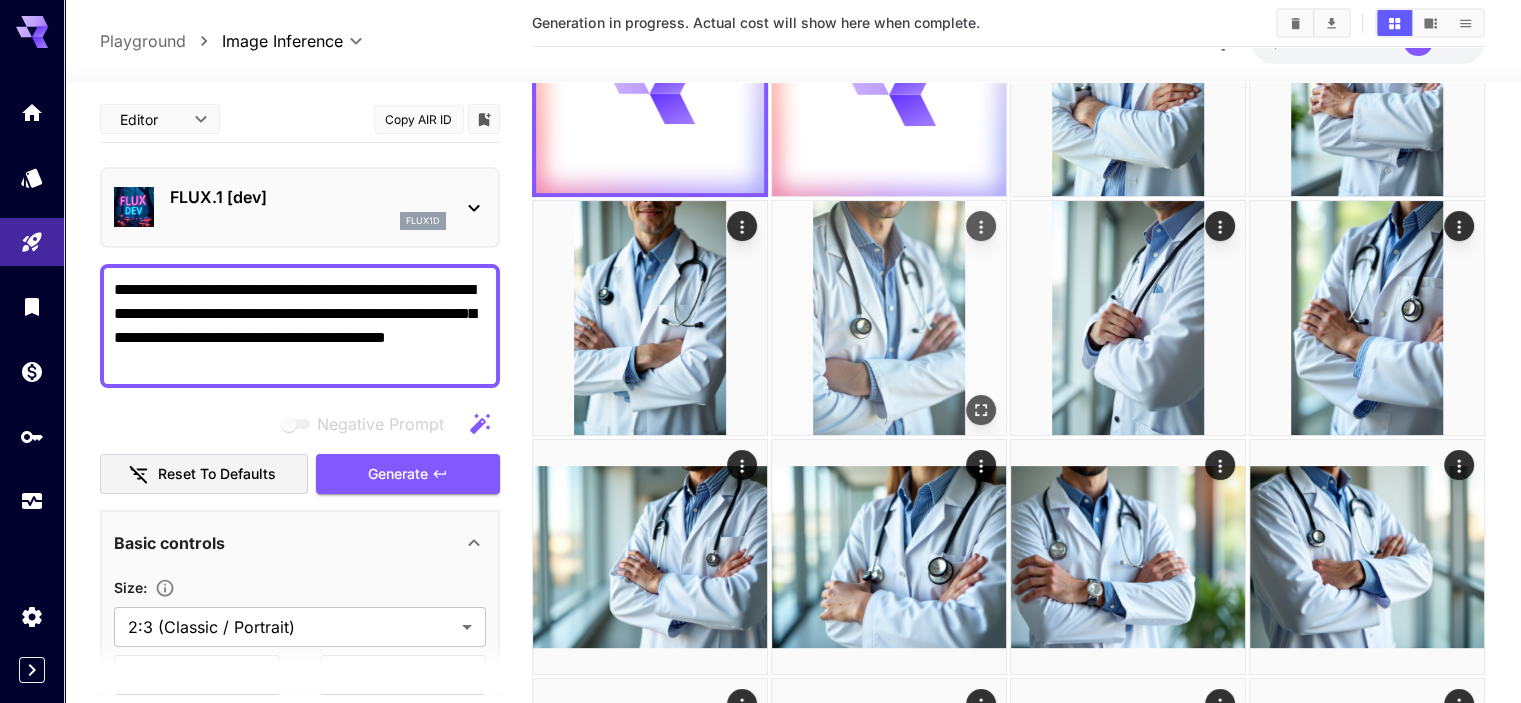 scroll, scrollTop: 0, scrollLeft: 0, axis: both 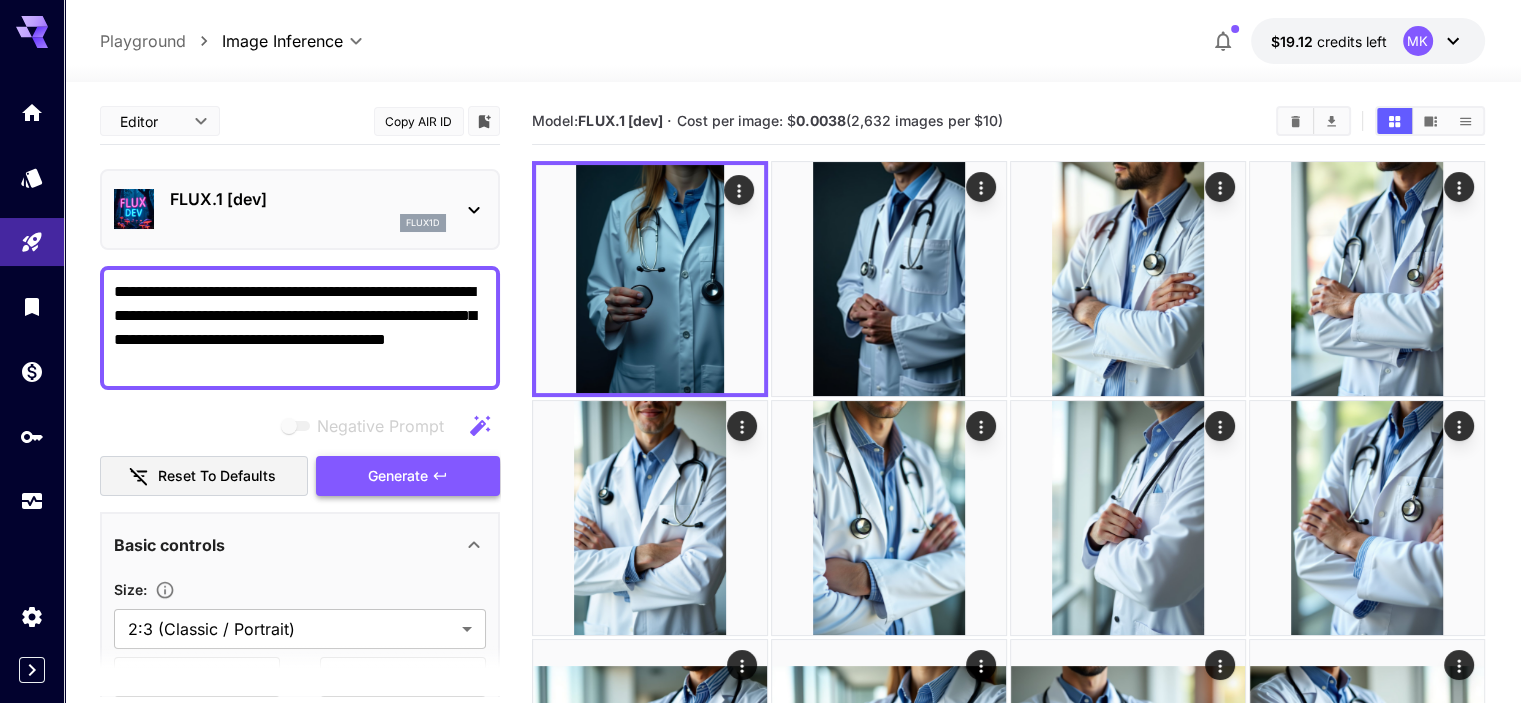 click on "Generate" at bounding box center (398, 476) 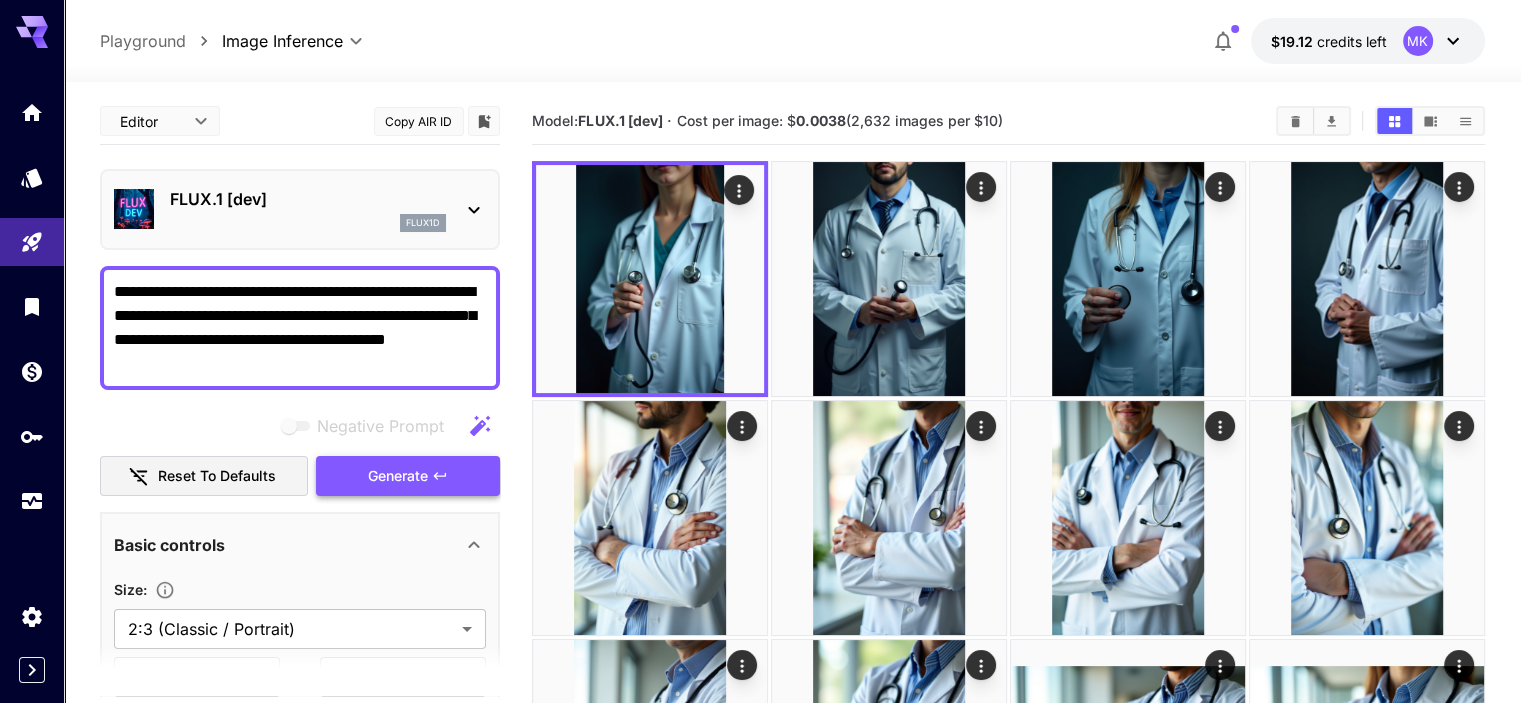 click on "Generate" at bounding box center (398, 476) 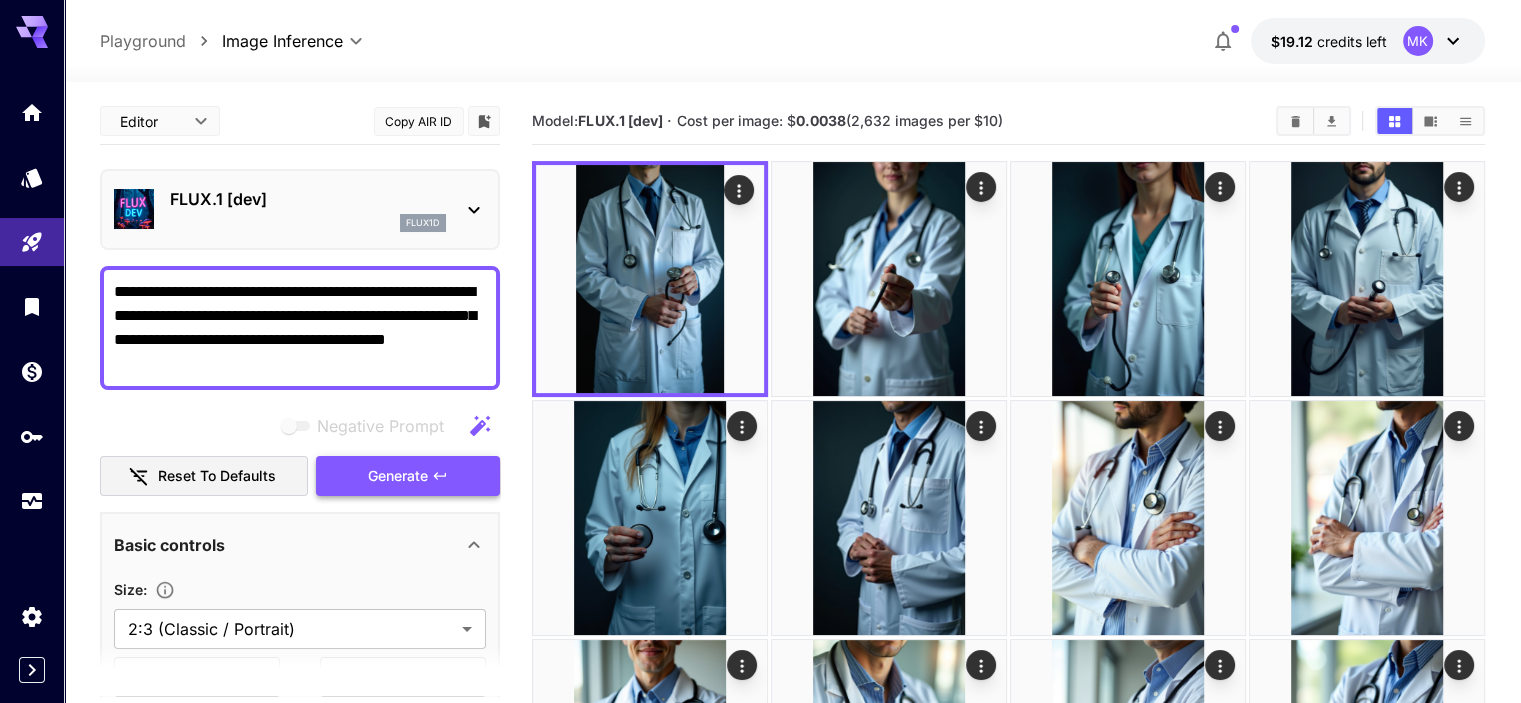 click on "Generate" at bounding box center [398, 476] 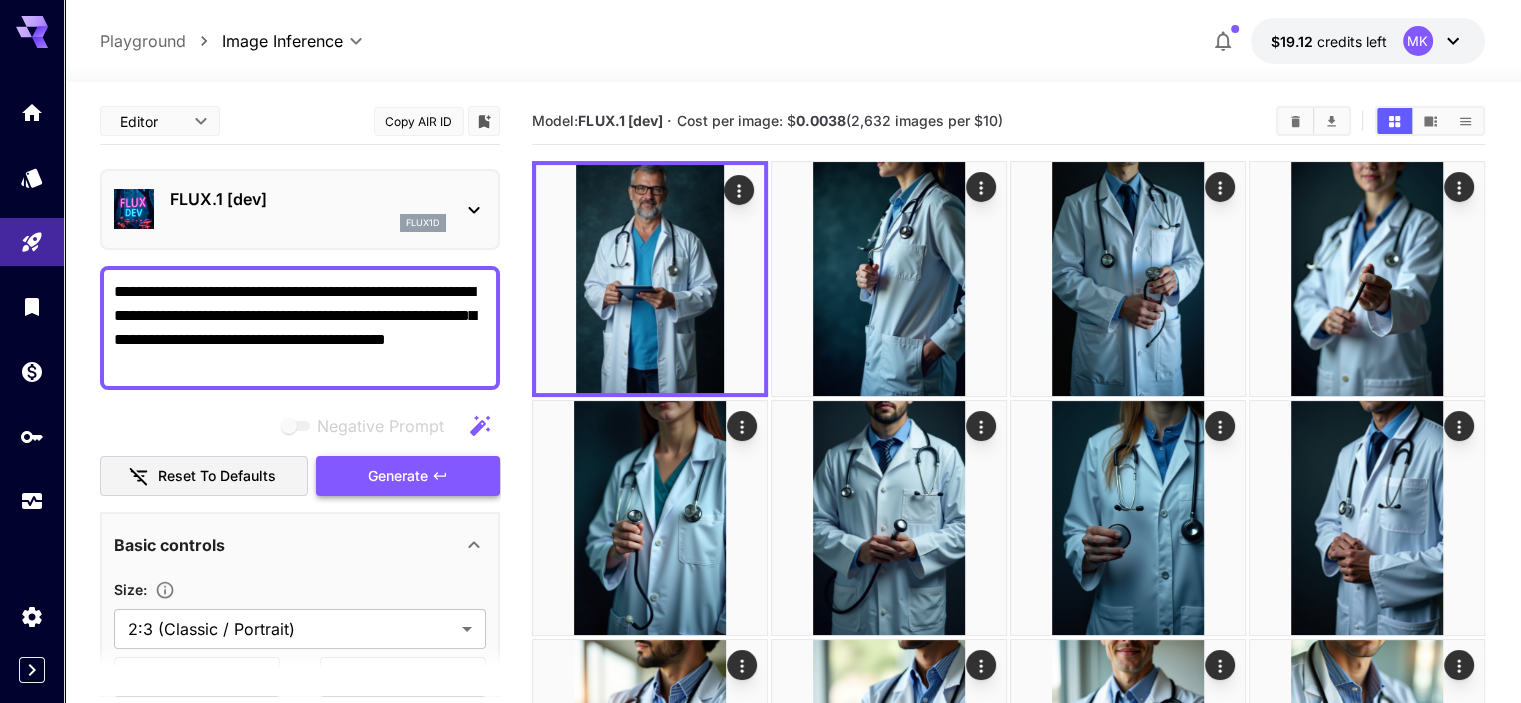 click on "Generate" at bounding box center (398, 476) 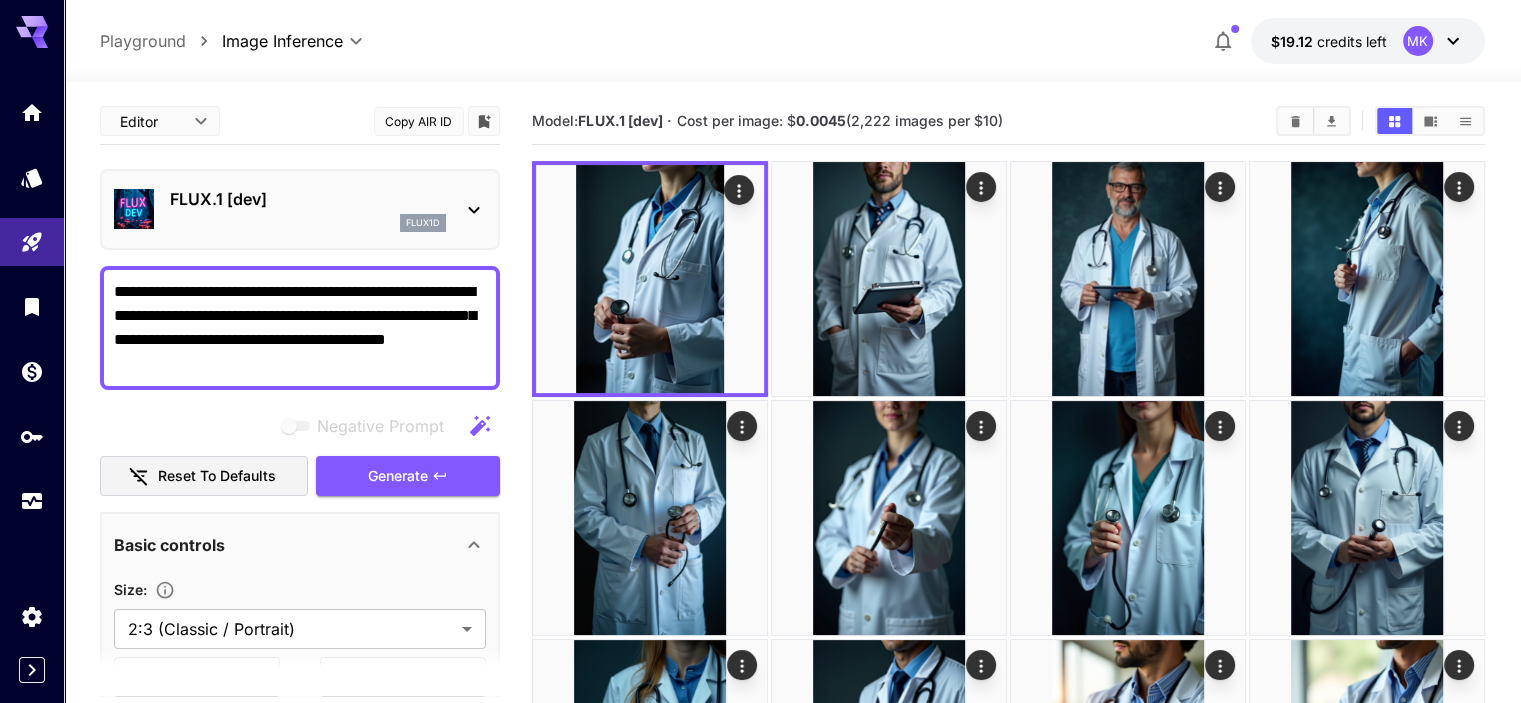 click on "**********" at bounding box center (300, 328) 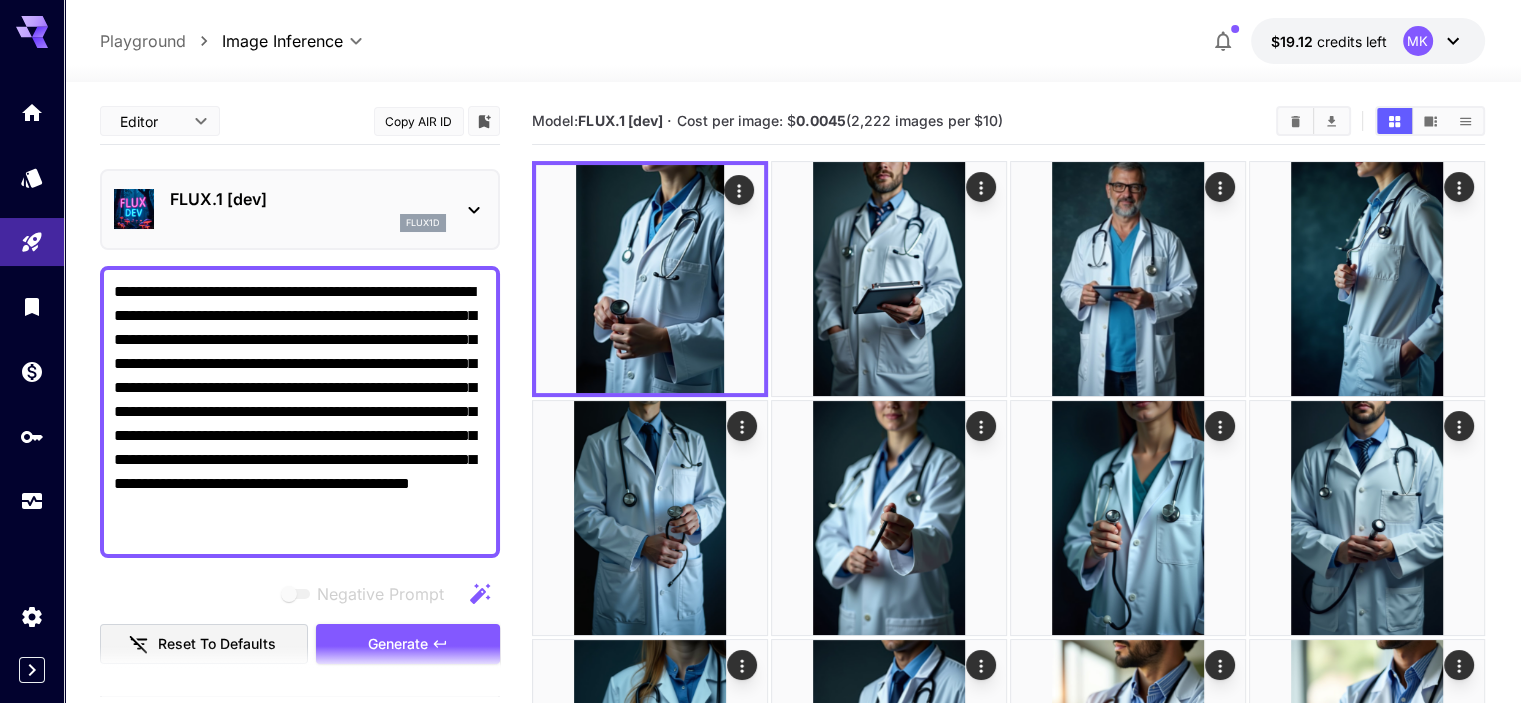 type on "**********" 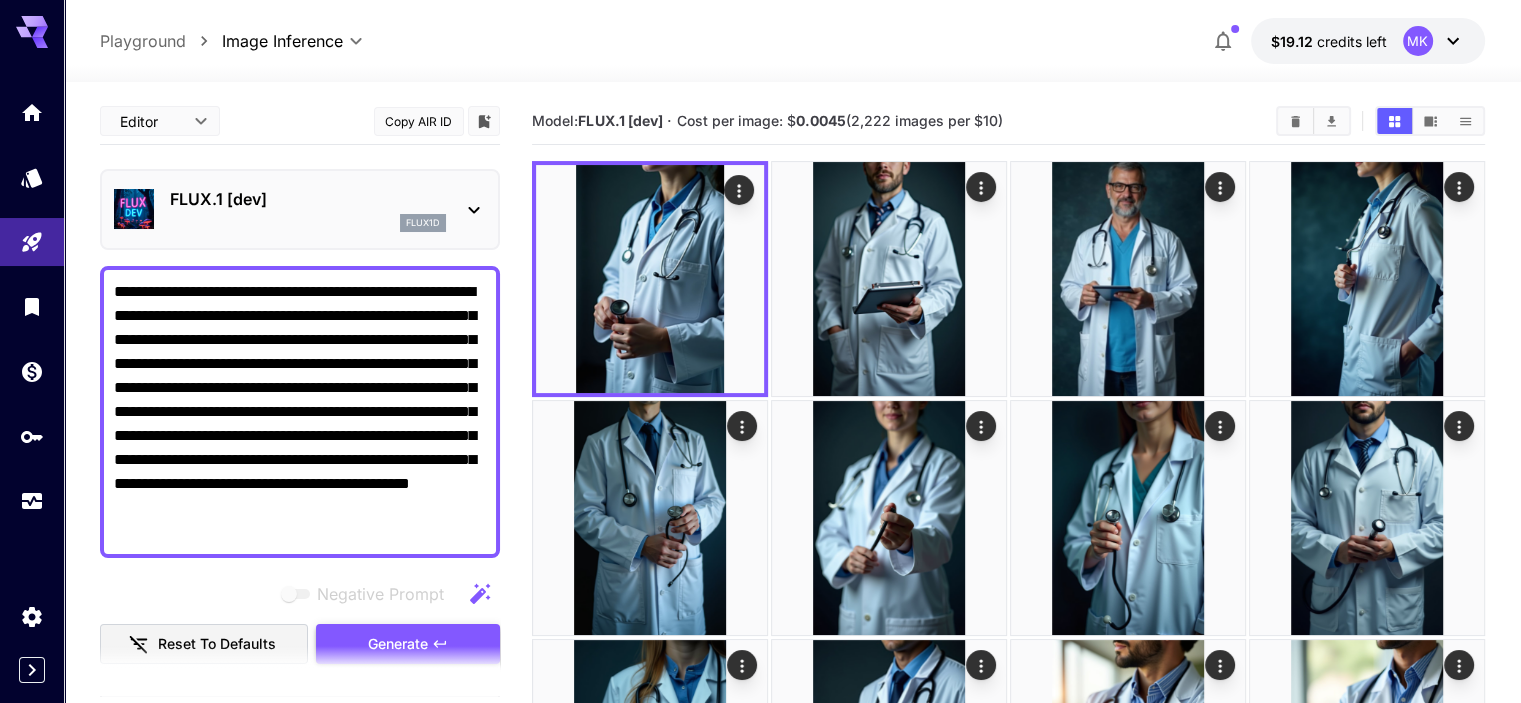 click on "Generate" at bounding box center [398, 644] 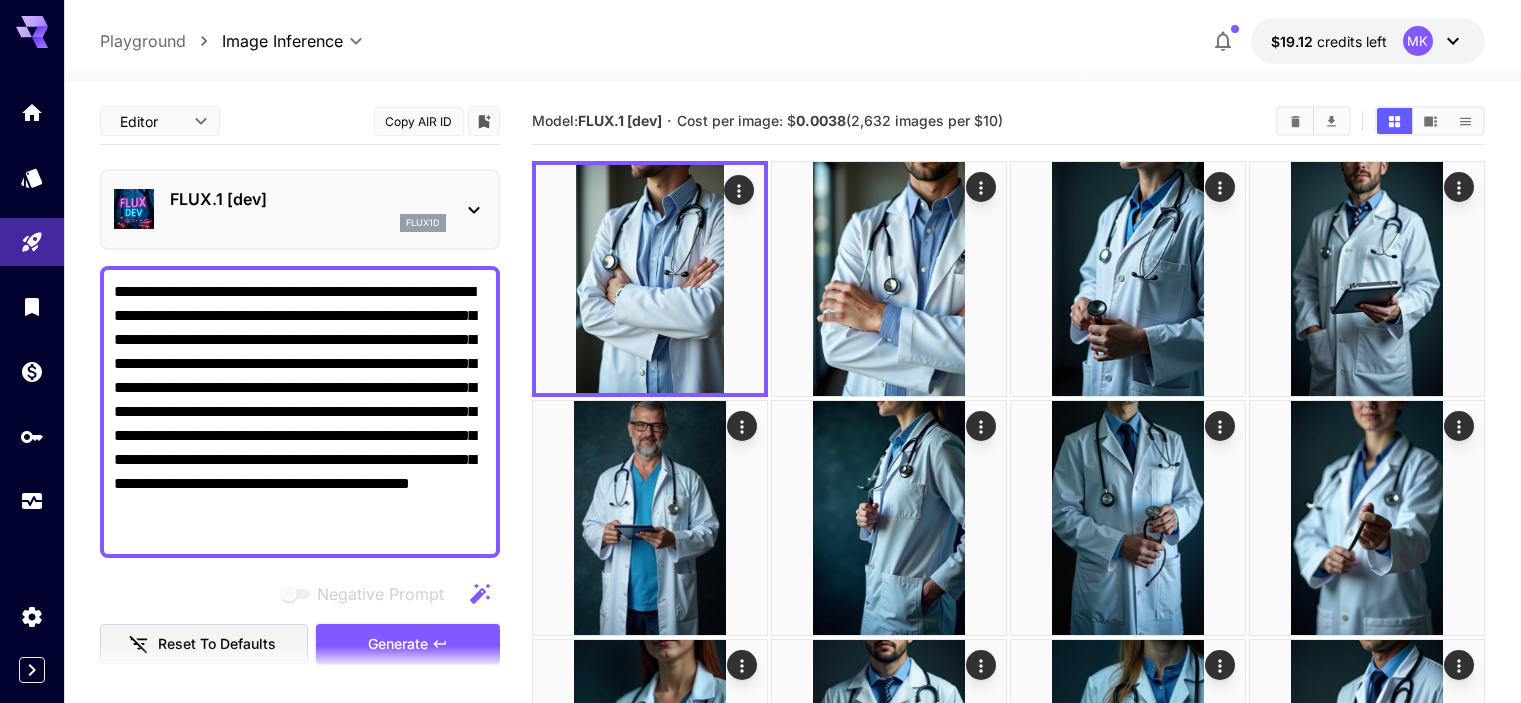 scroll, scrollTop: 0, scrollLeft: 0, axis: both 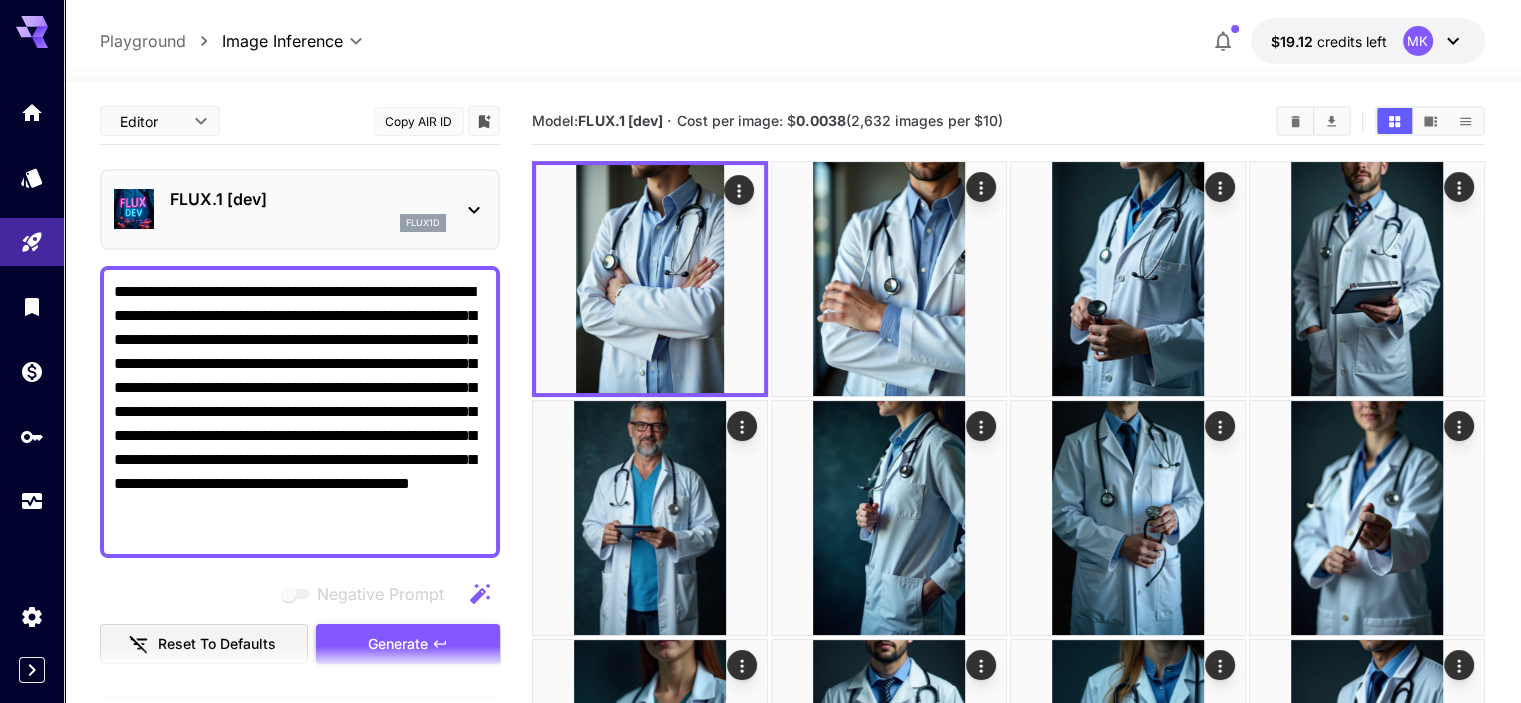 click on "Generate" at bounding box center (398, 644) 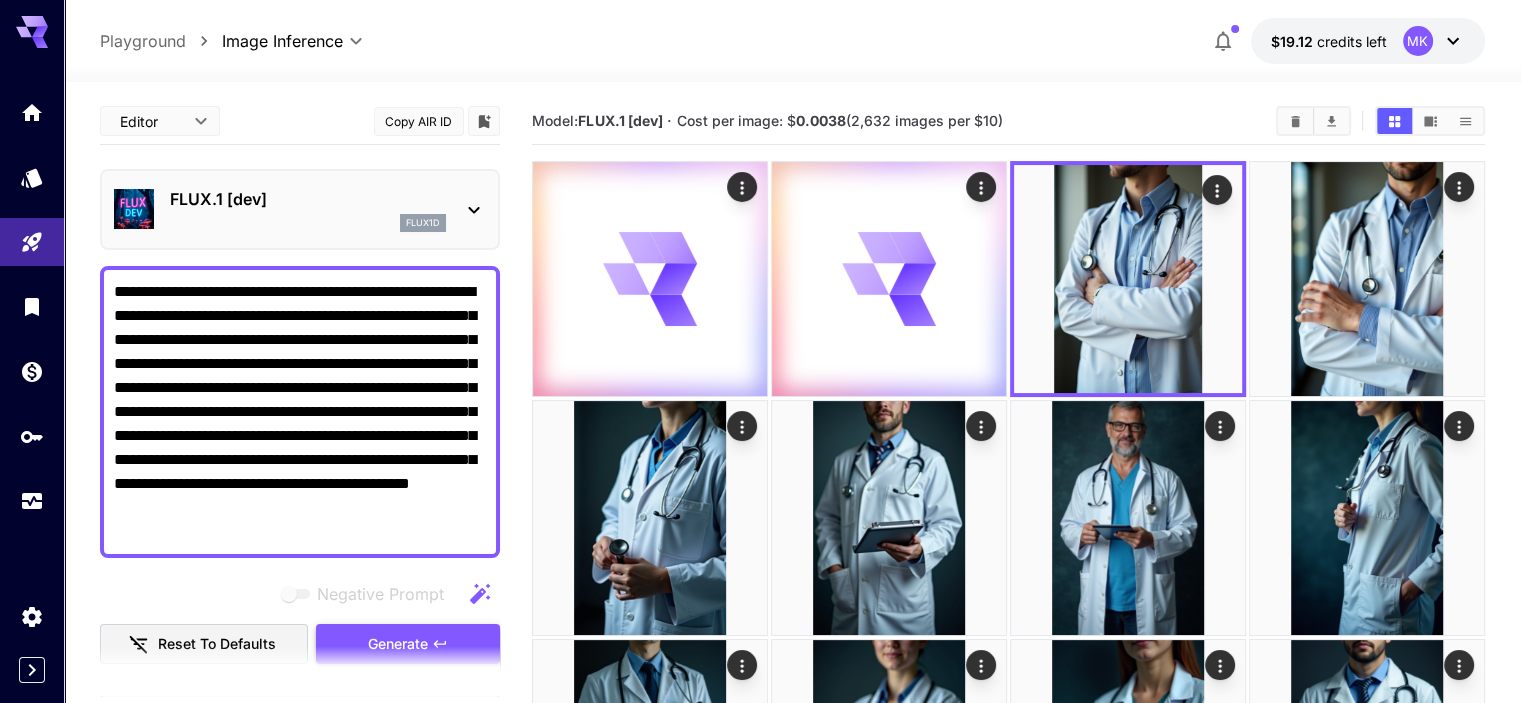 click on "Generate" at bounding box center (398, 644) 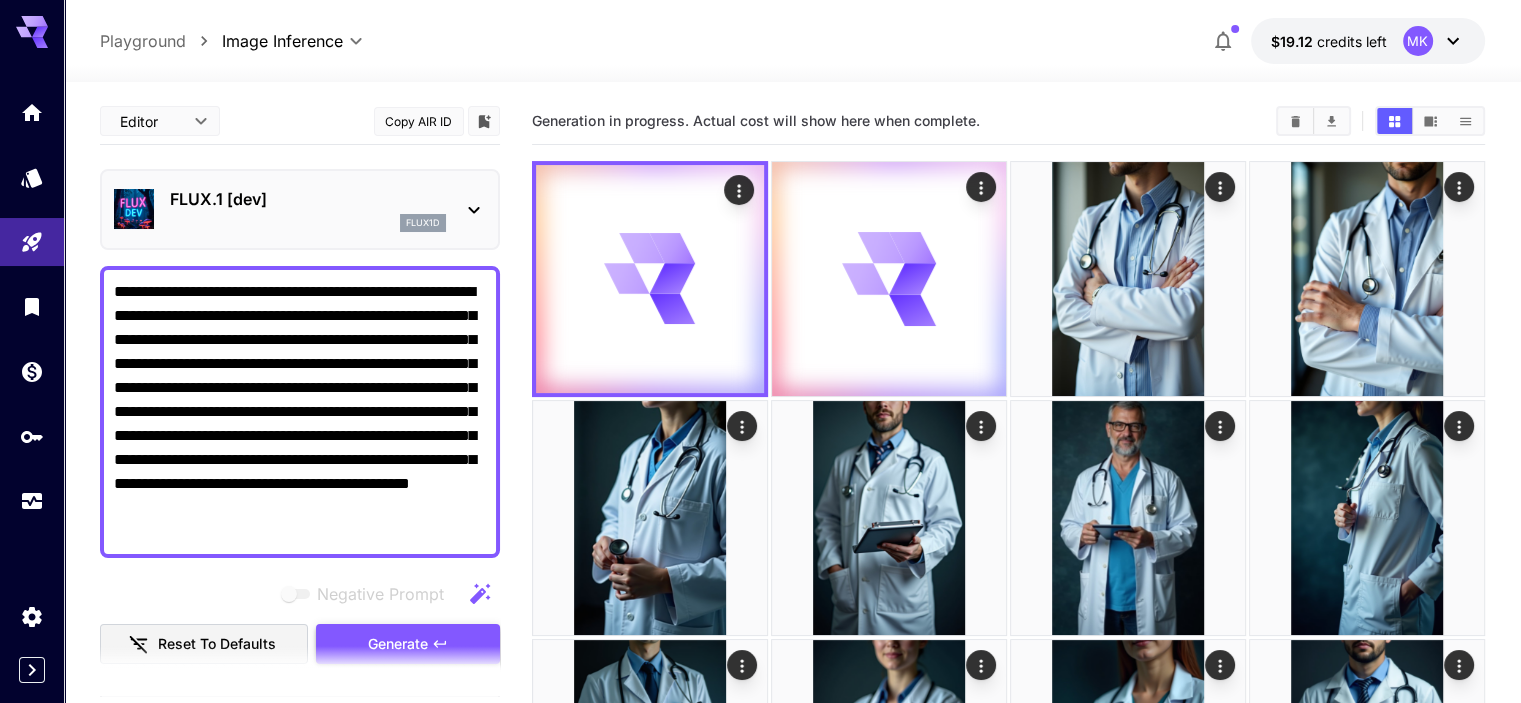 scroll, scrollTop: 200, scrollLeft: 0, axis: vertical 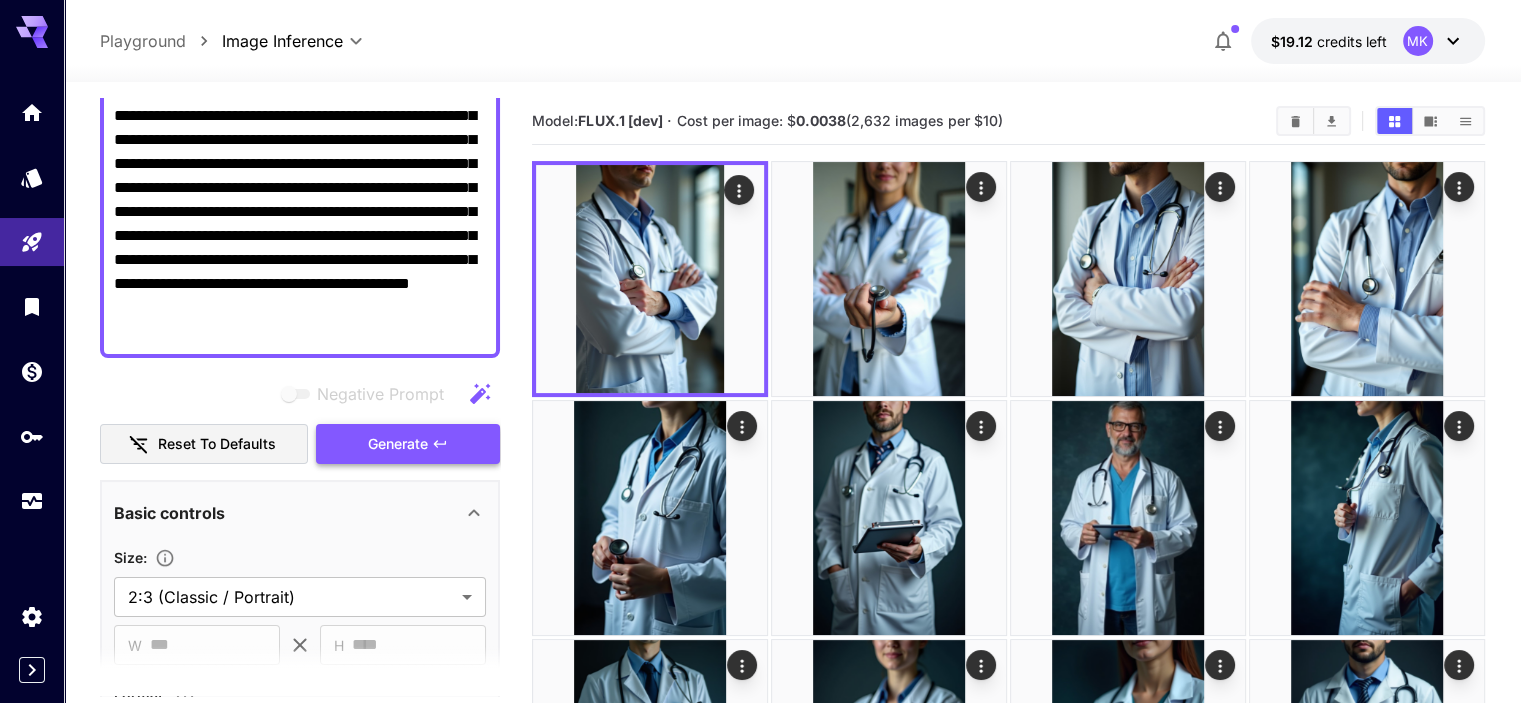 click 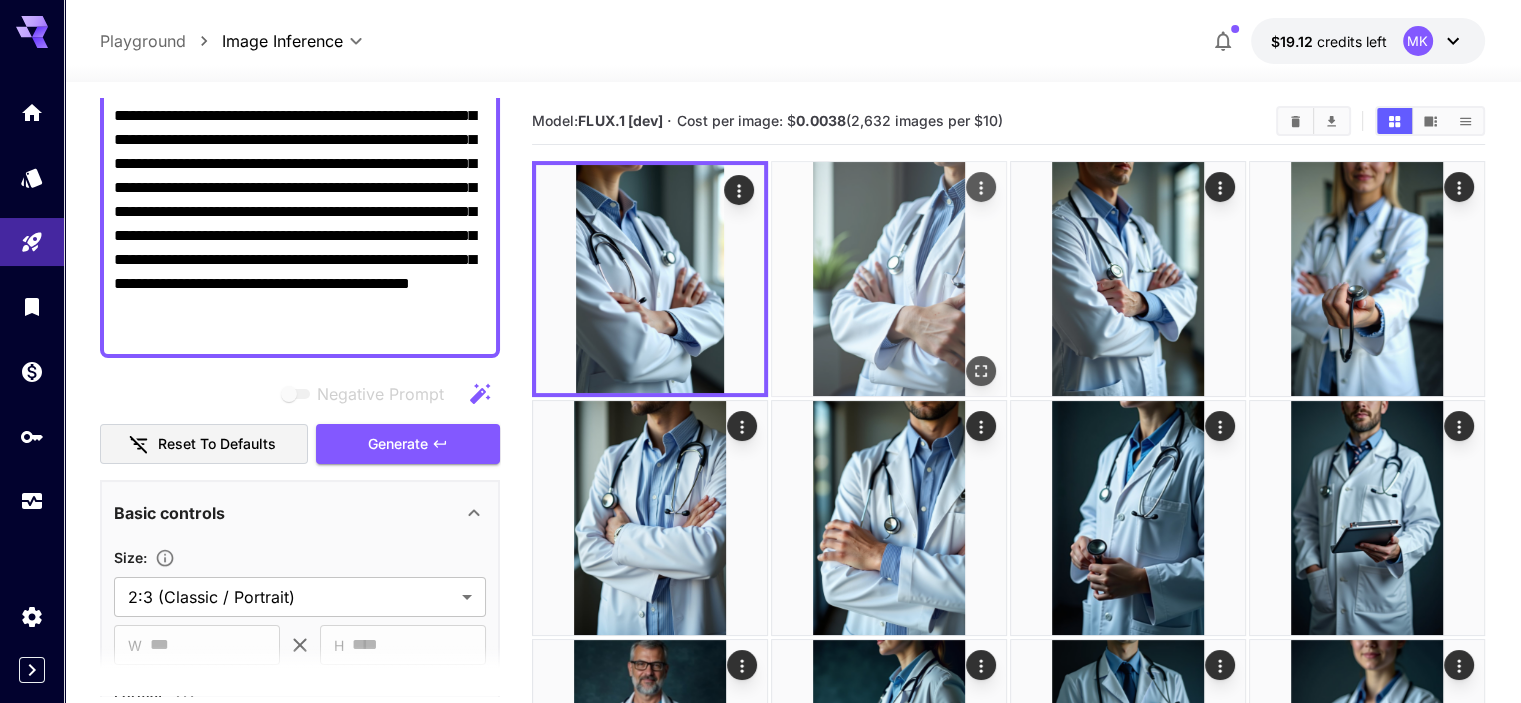 click at bounding box center [889, 279] 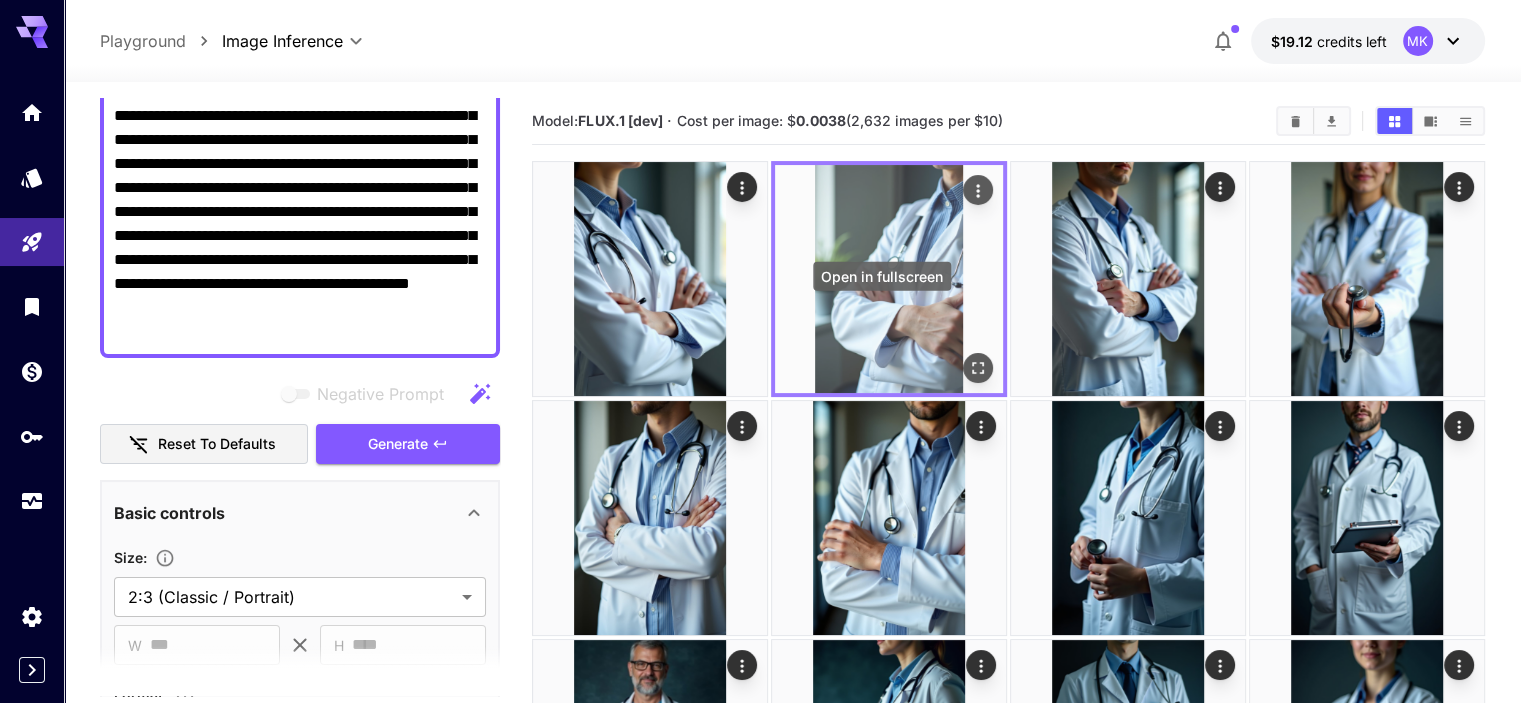 click 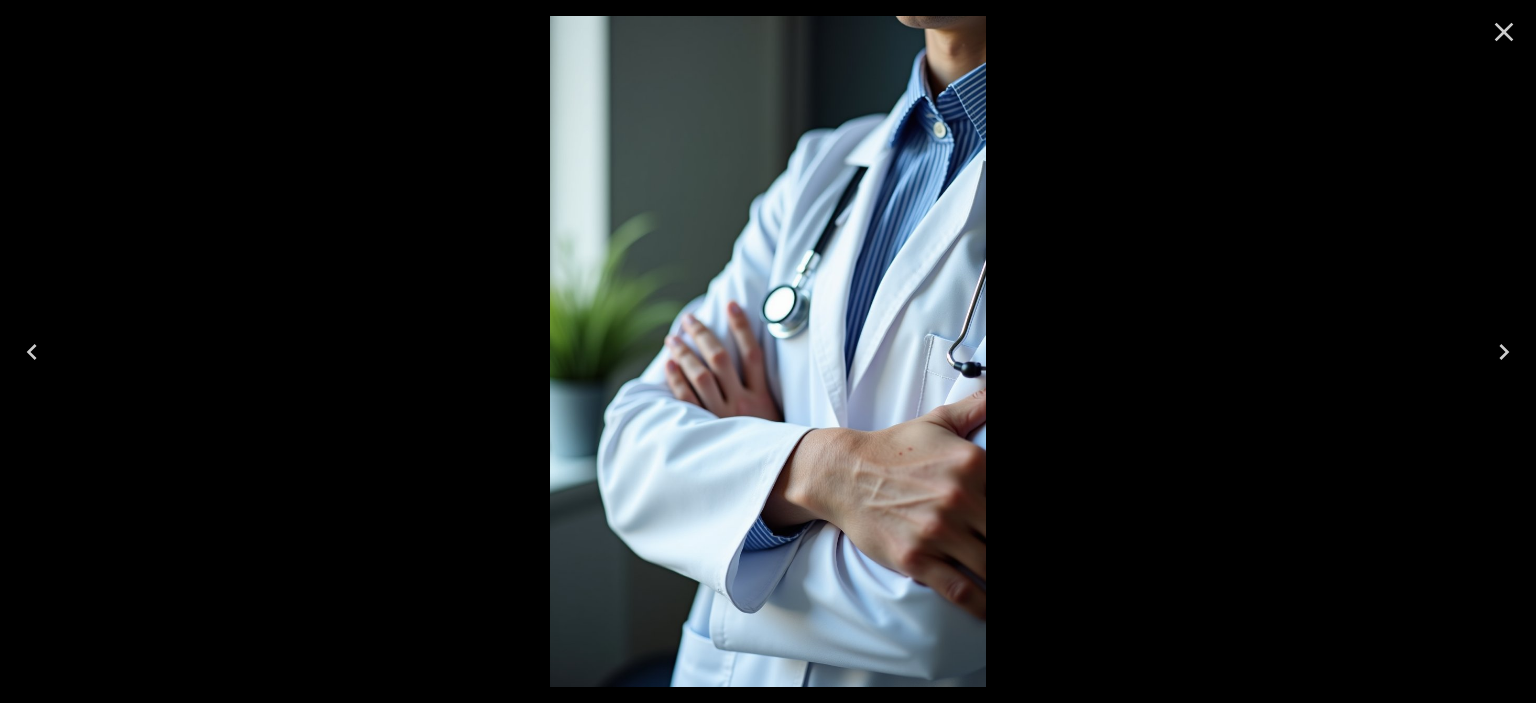 click 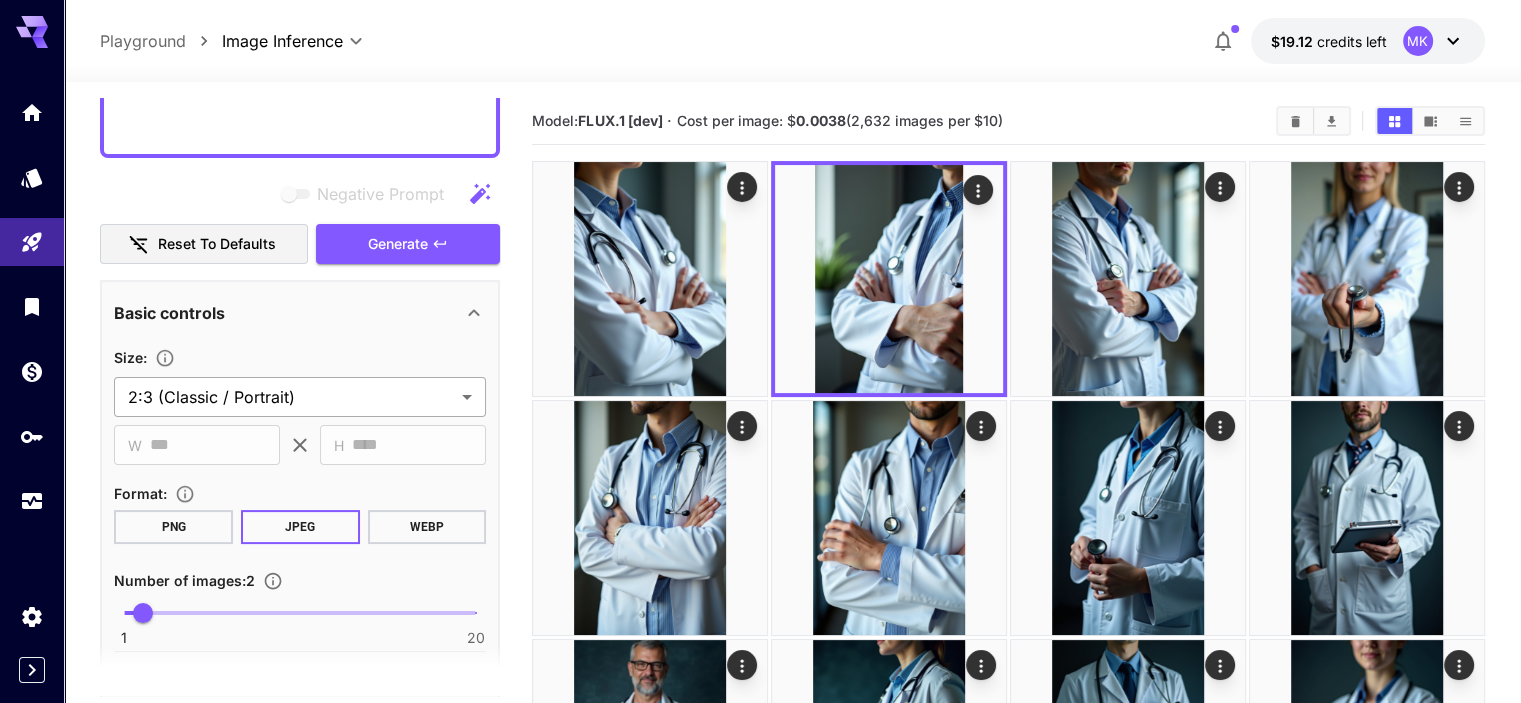 scroll, scrollTop: 600, scrollLeft: 0, axis: vertical 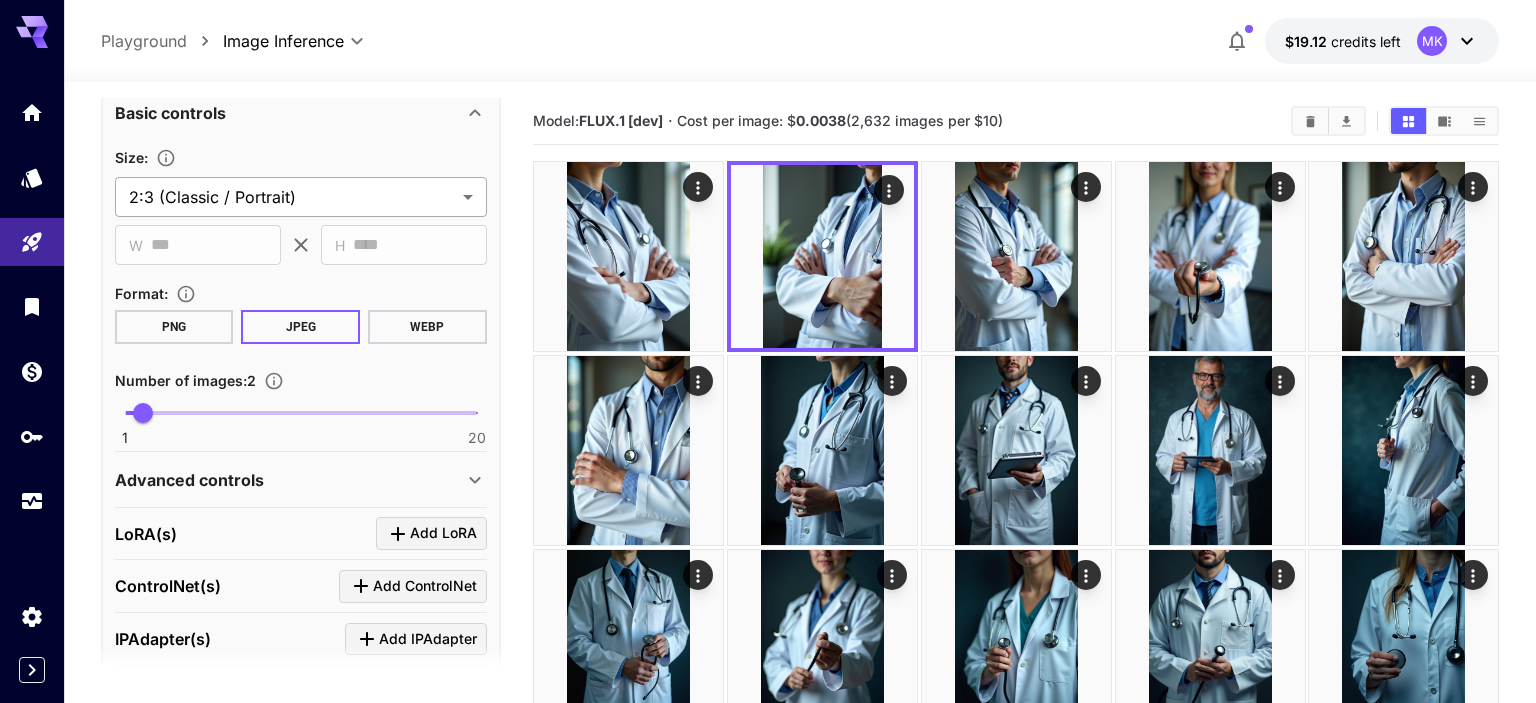 click on "**********" at bounding box center [768, 2458] 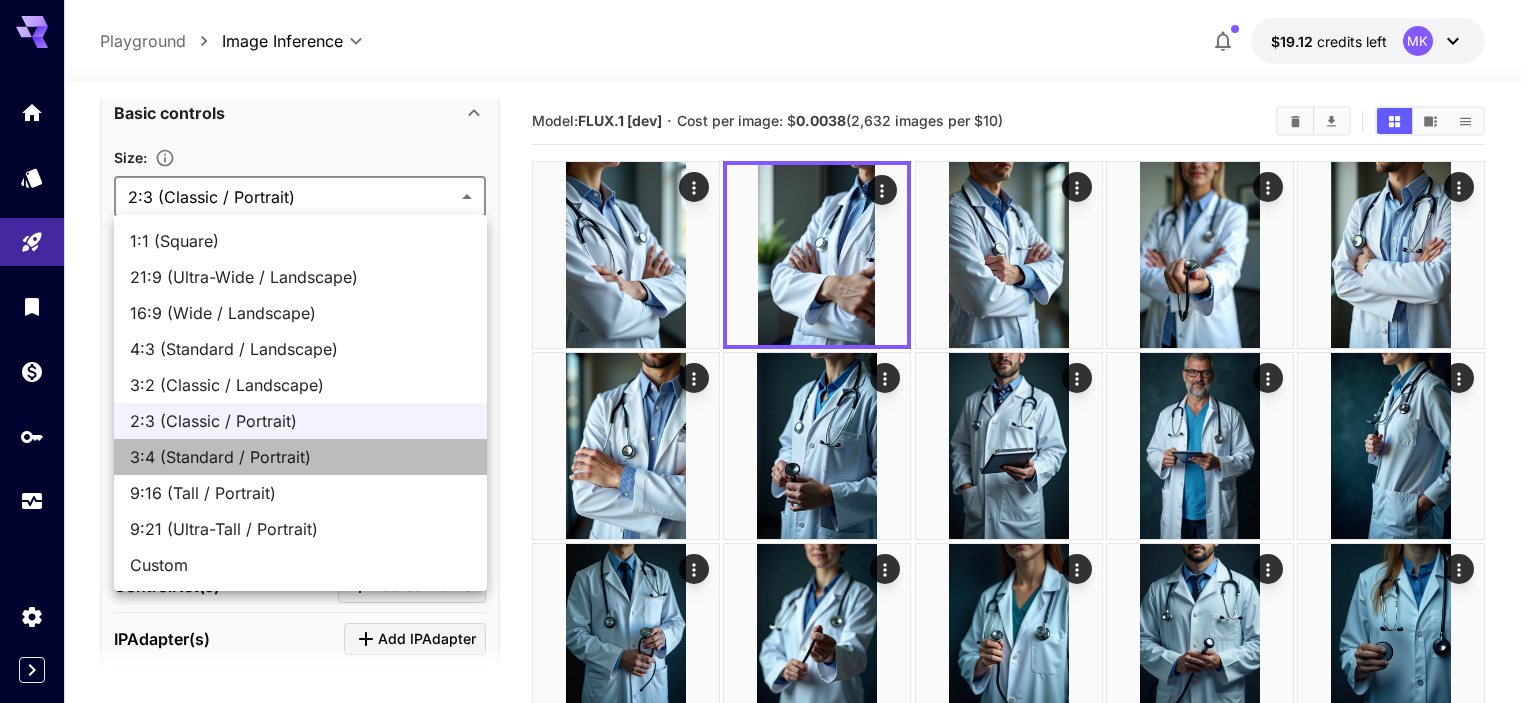 click on "3:4 (Standard / Portrait)" at bounding box center (300, 457) 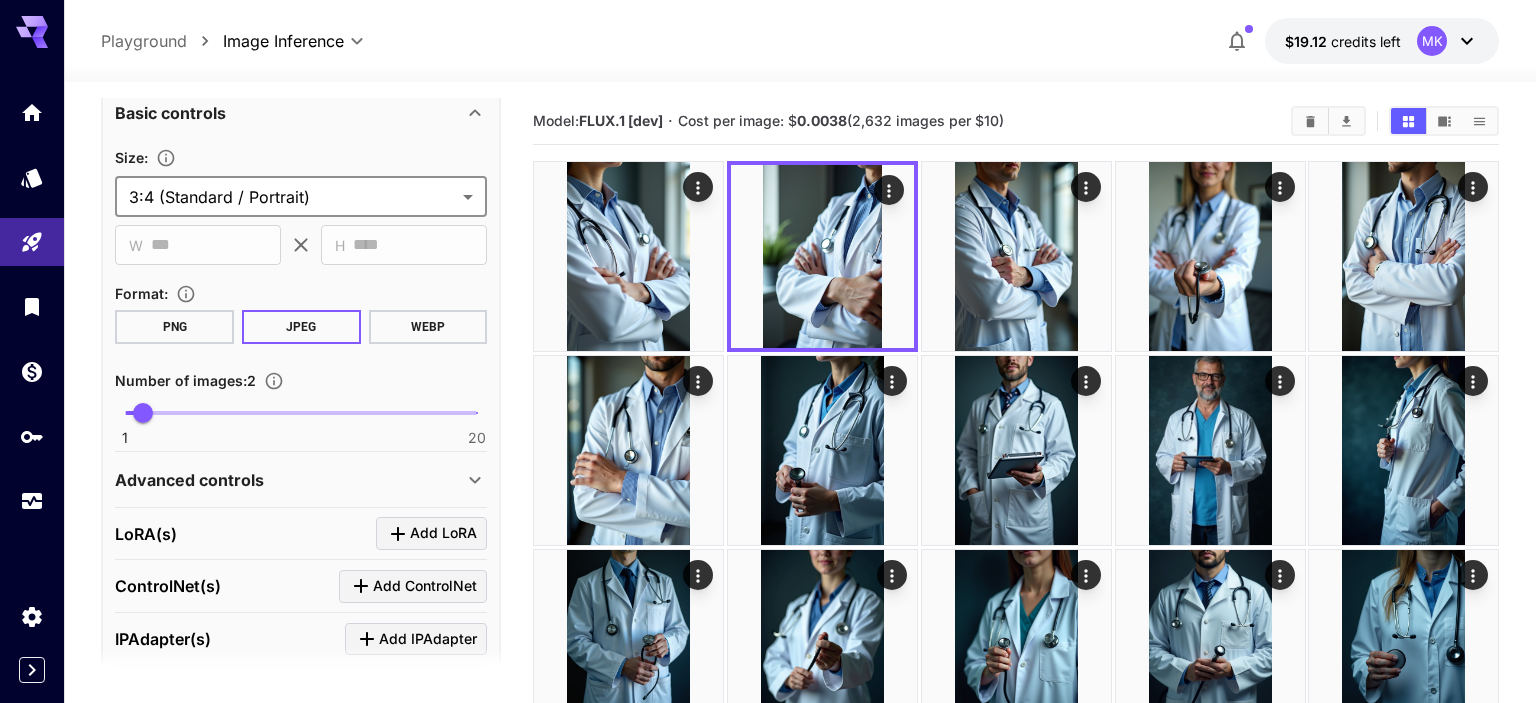 type on "**********" 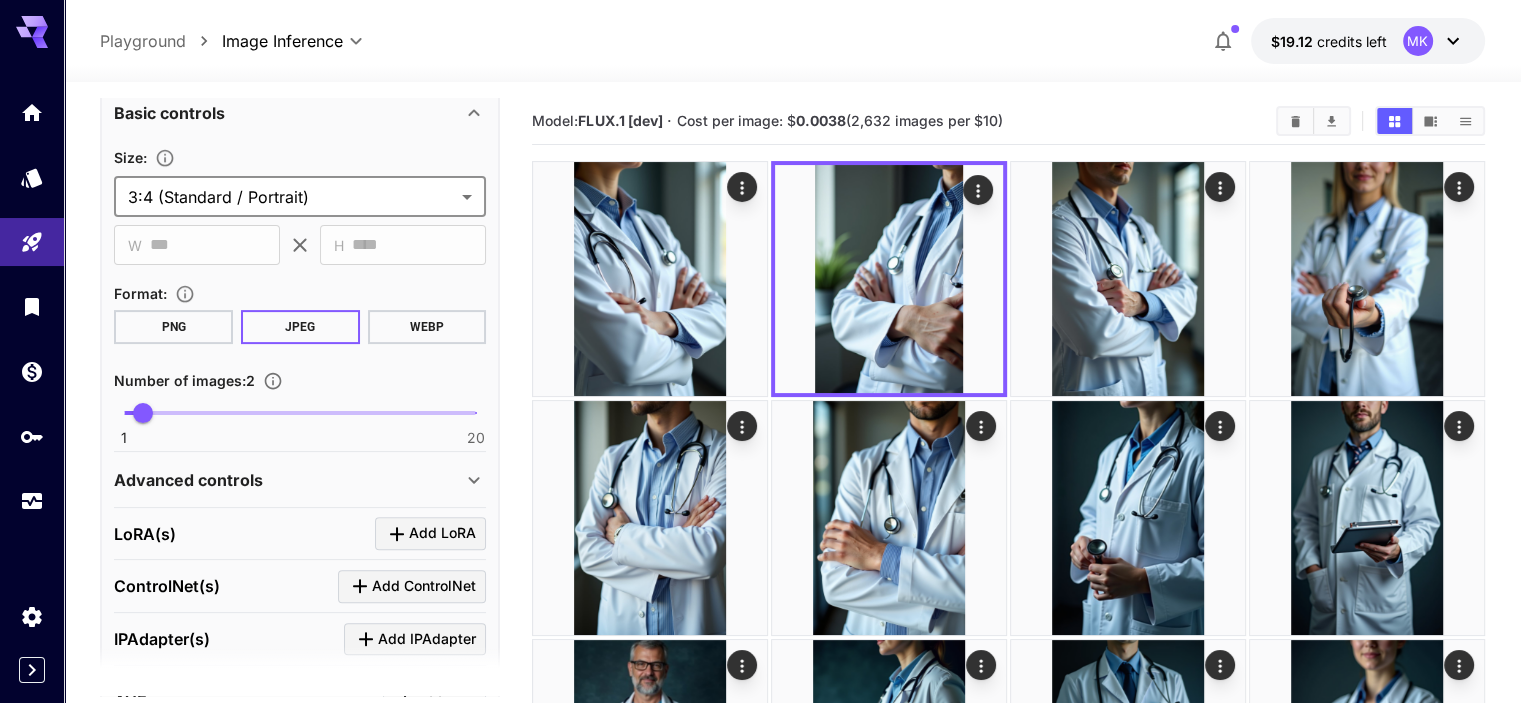 scroll, scrollTop: 600, scrollLeft: 0, axis: vertical 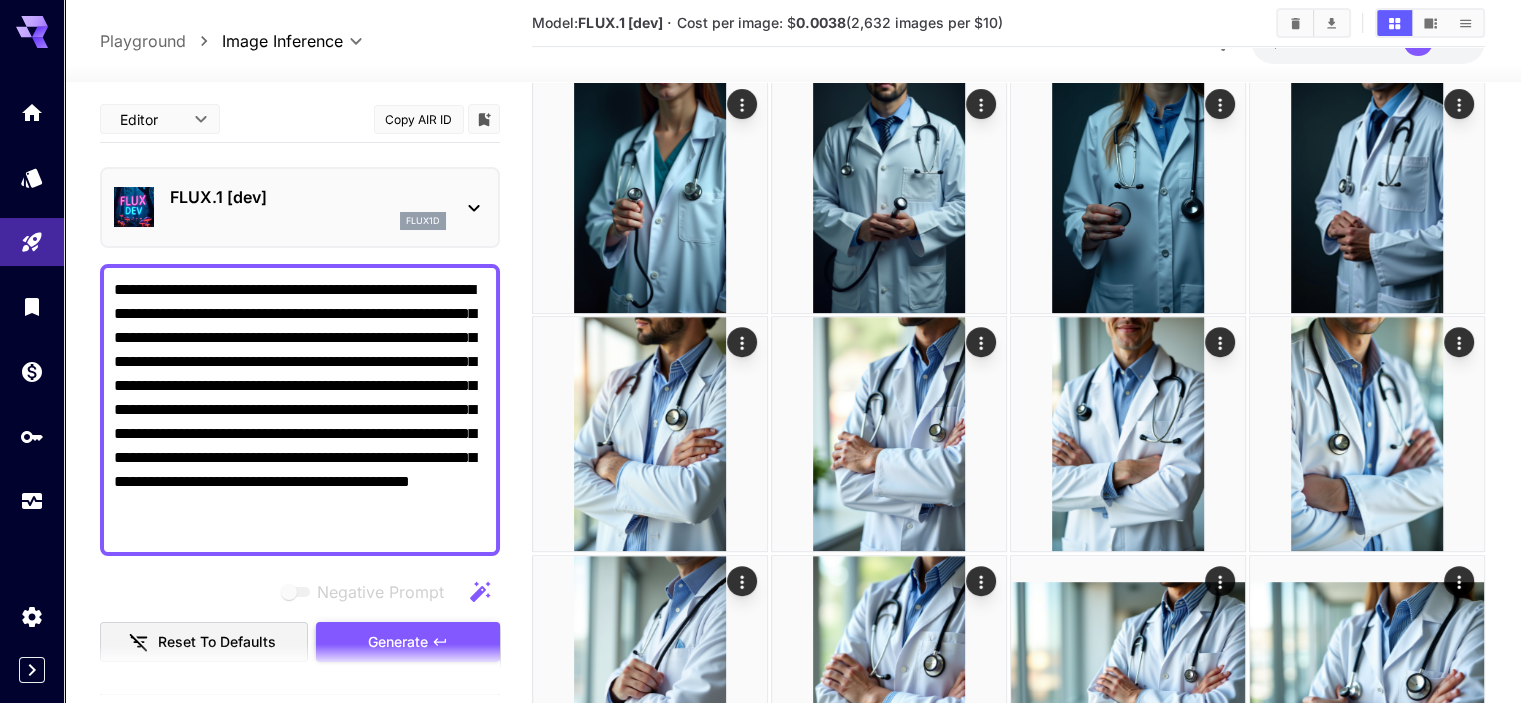 click on "Generate" at bounding box center (398, 642) 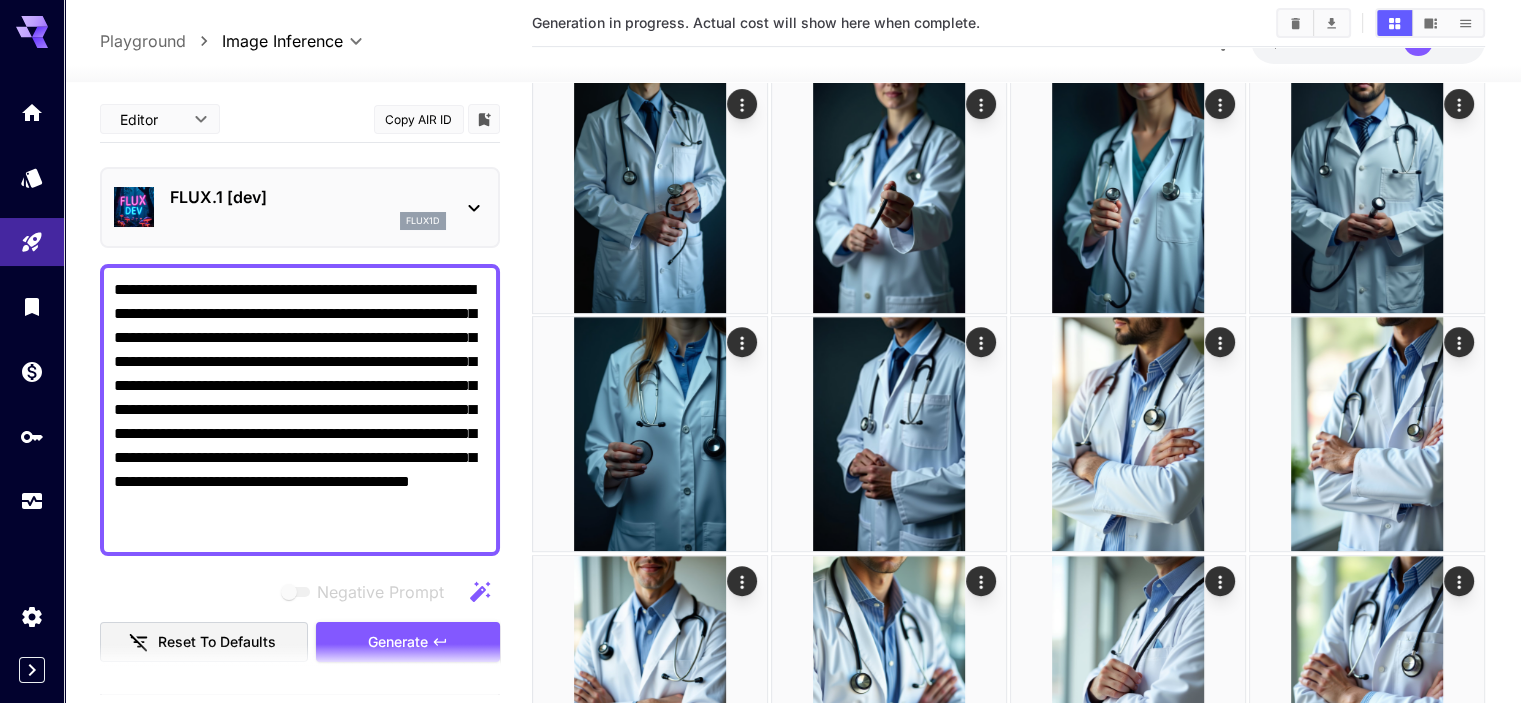 scroll, scrollTop: 0, scrollLeft: 0, axis: both 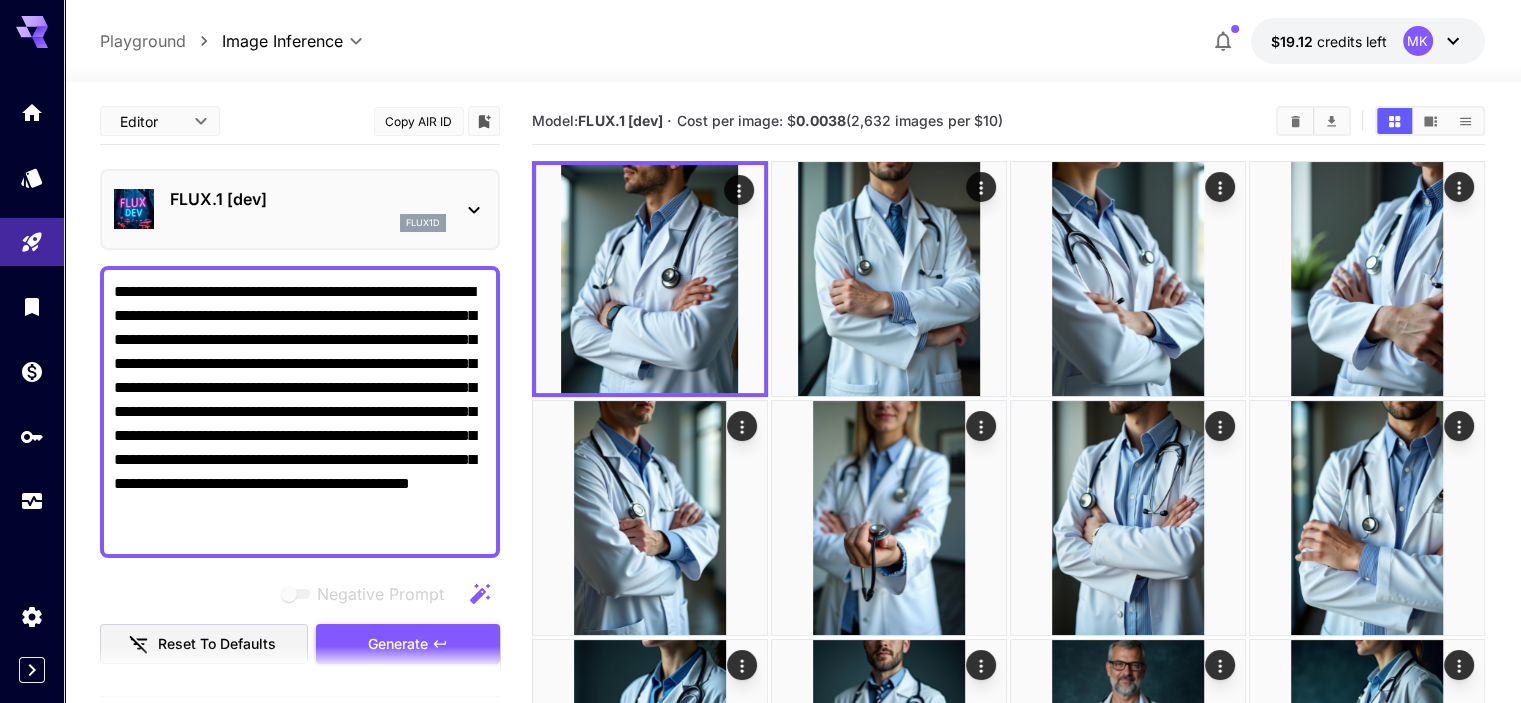click on "Generate" at bounding box center (398, 644) 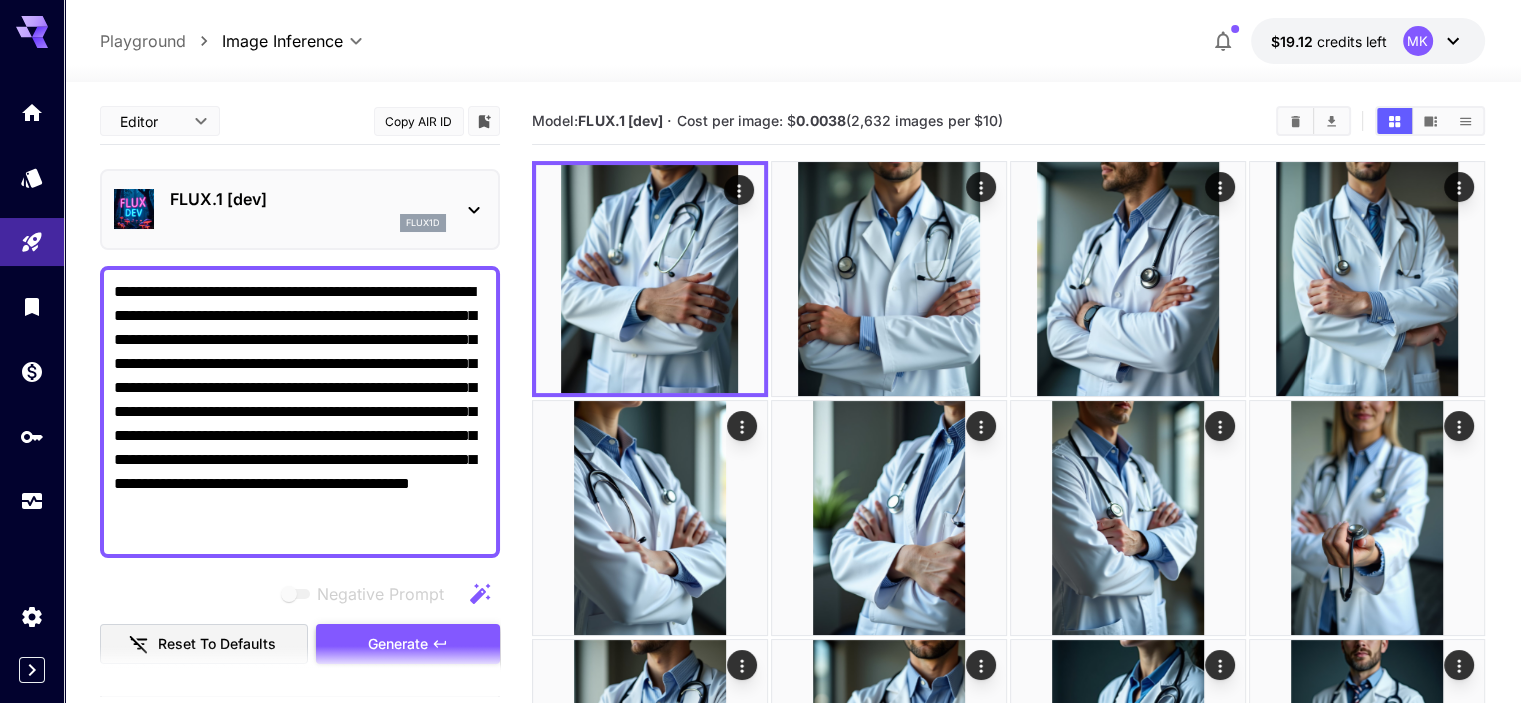 click on "Generate" at bounding box center (408, 644) 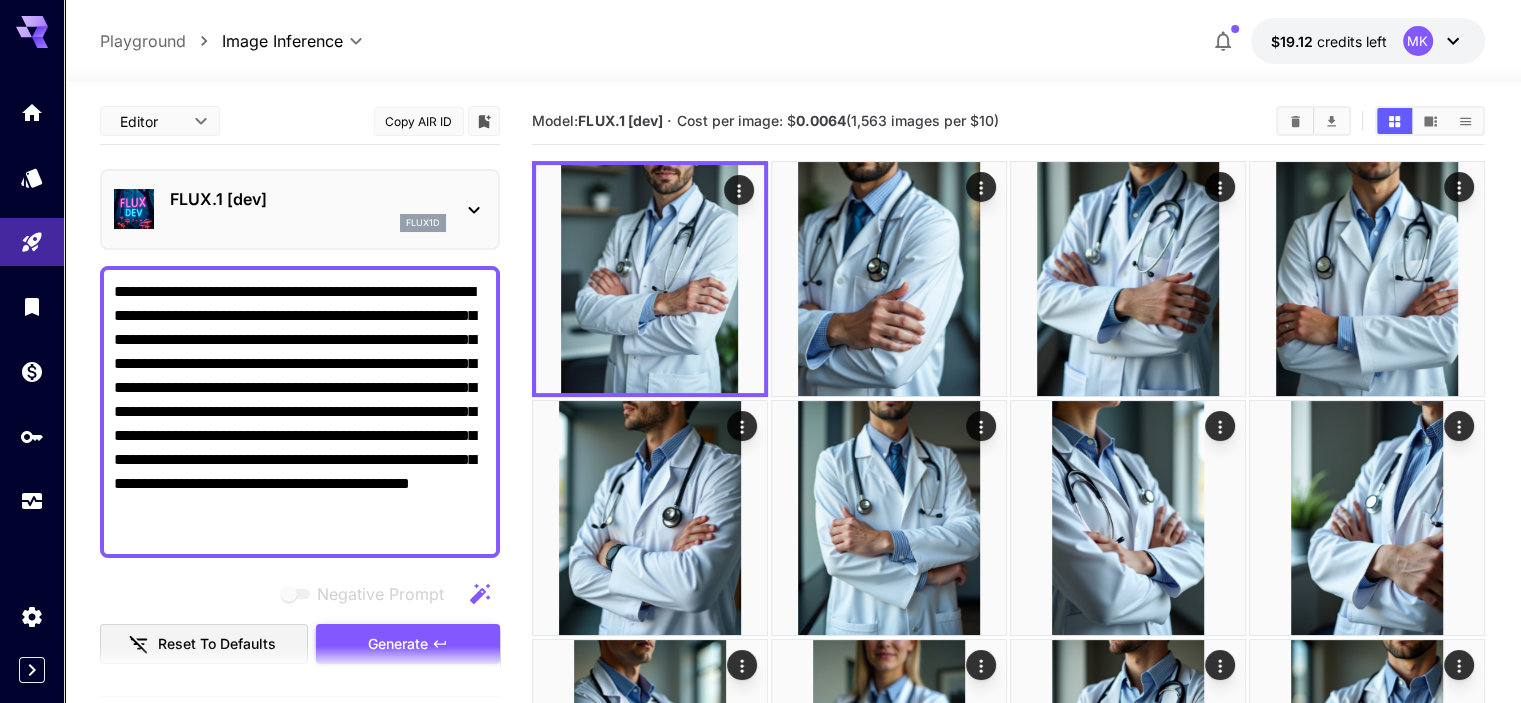 click on "Generate" at bounding box center (398, 644) 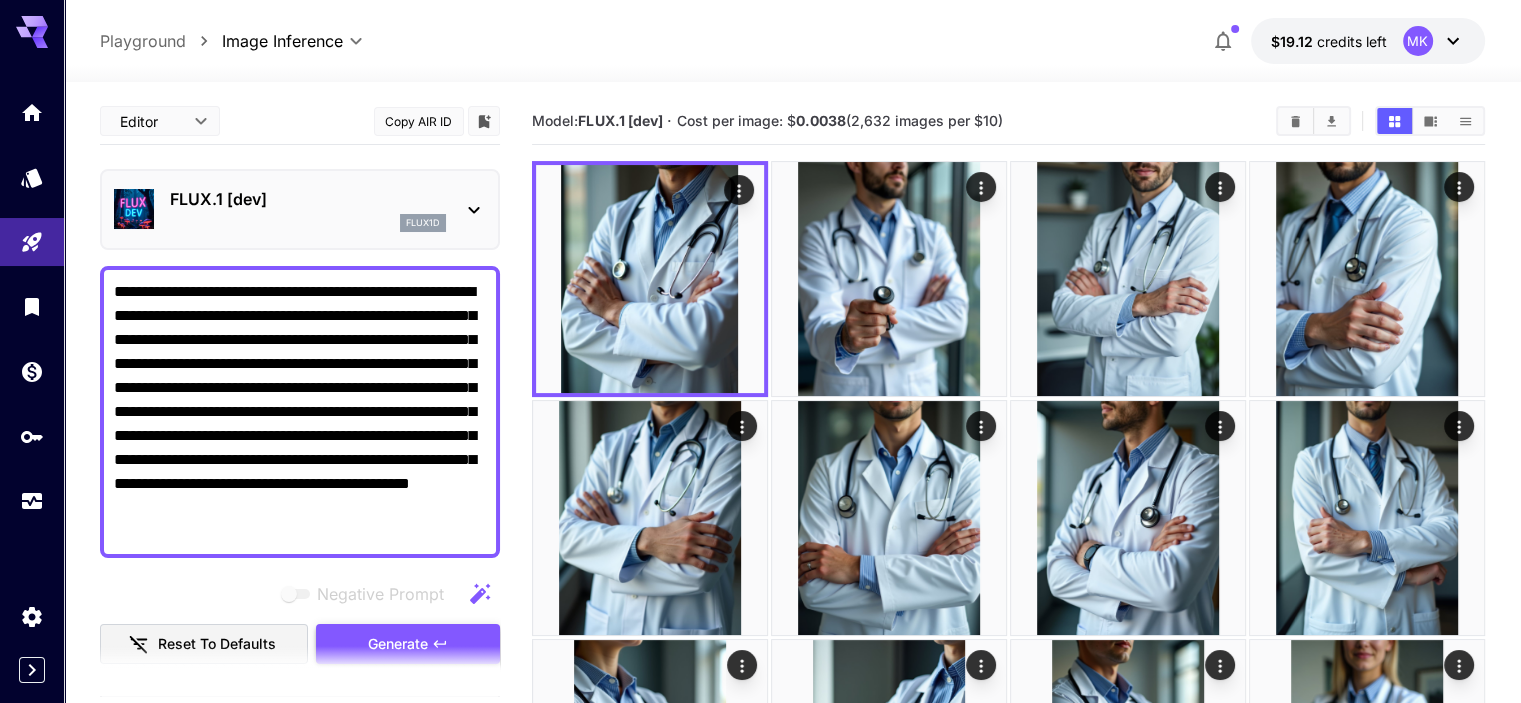 click on "Generate" at bounding box center (408, 644) 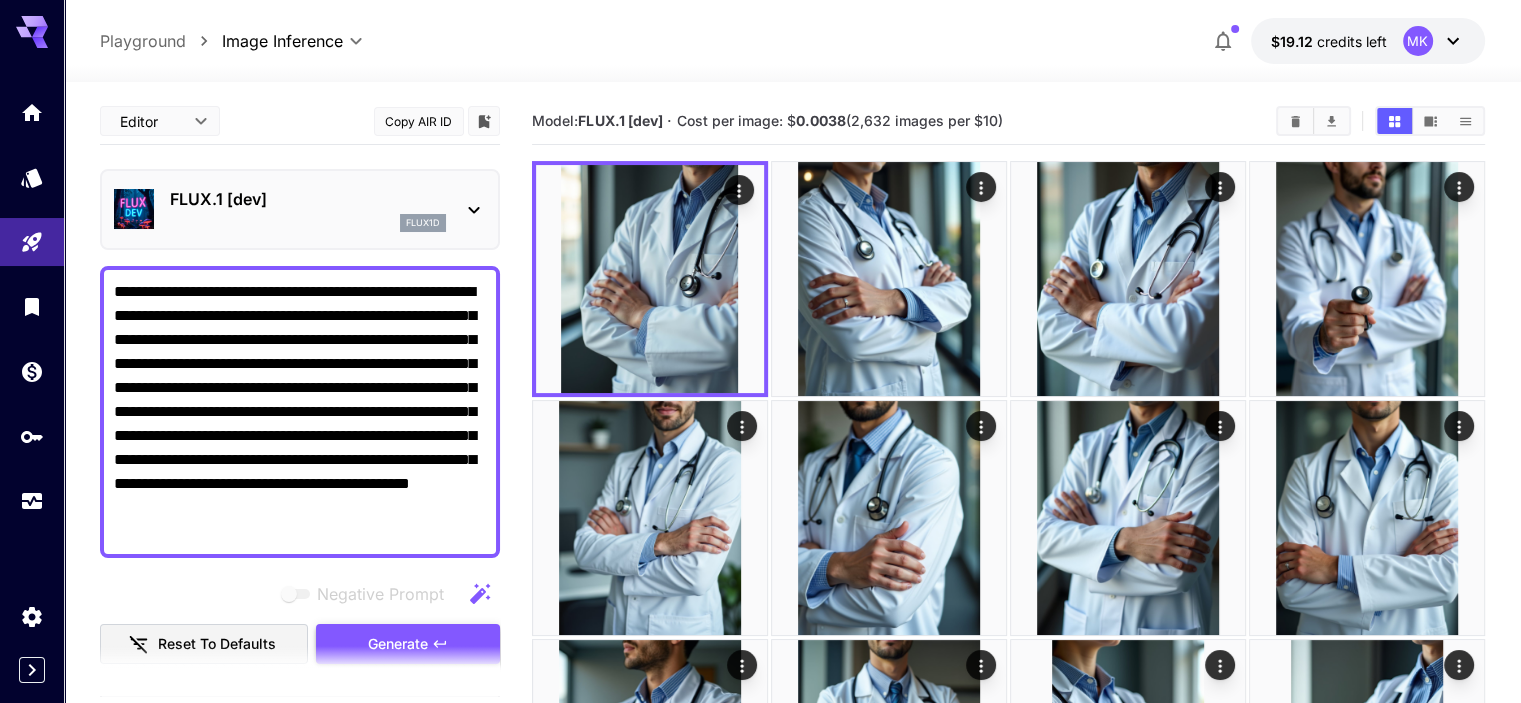 click on "Generate" at bounding box center (408, 644) 